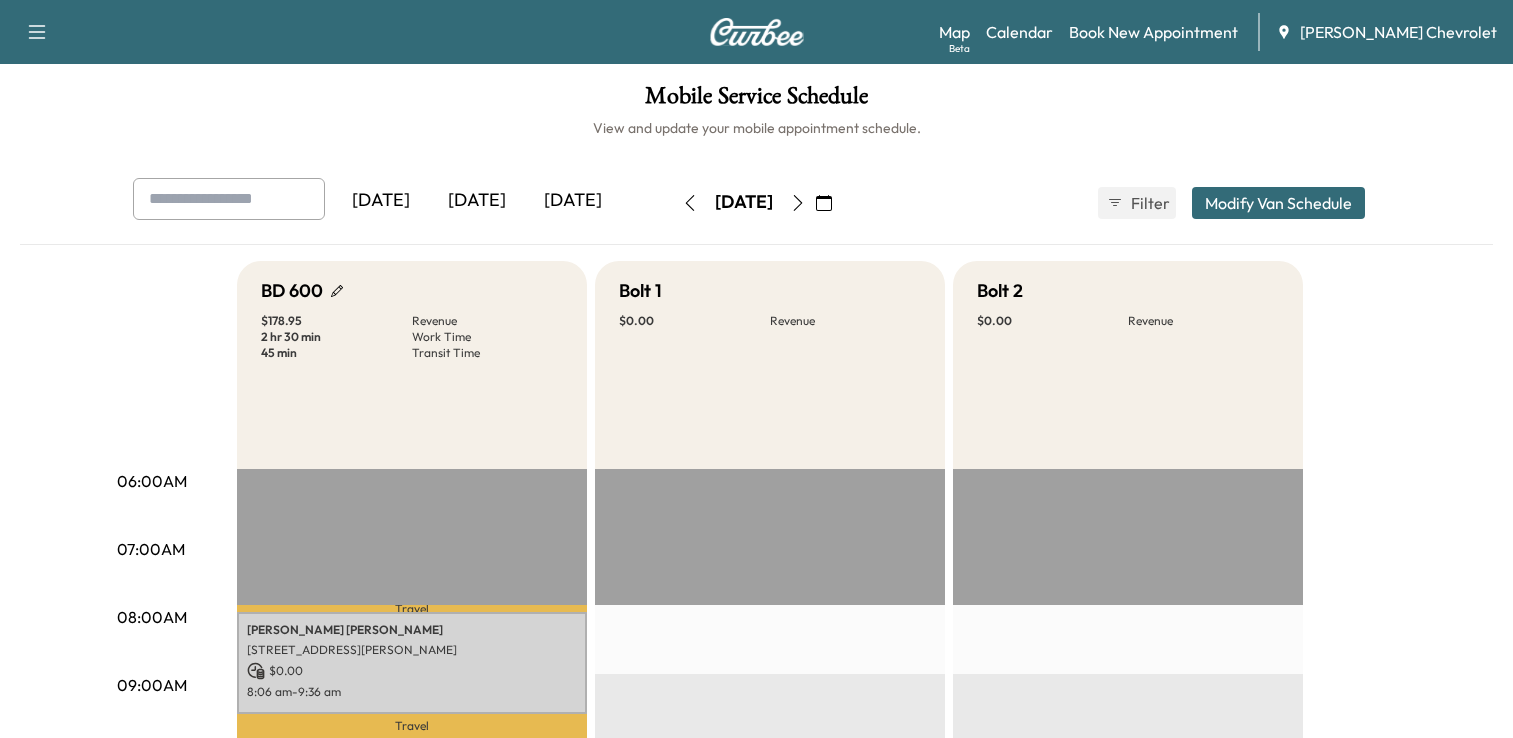 scroll, scrollTop: 0, scrollLeft: 0, axis: both 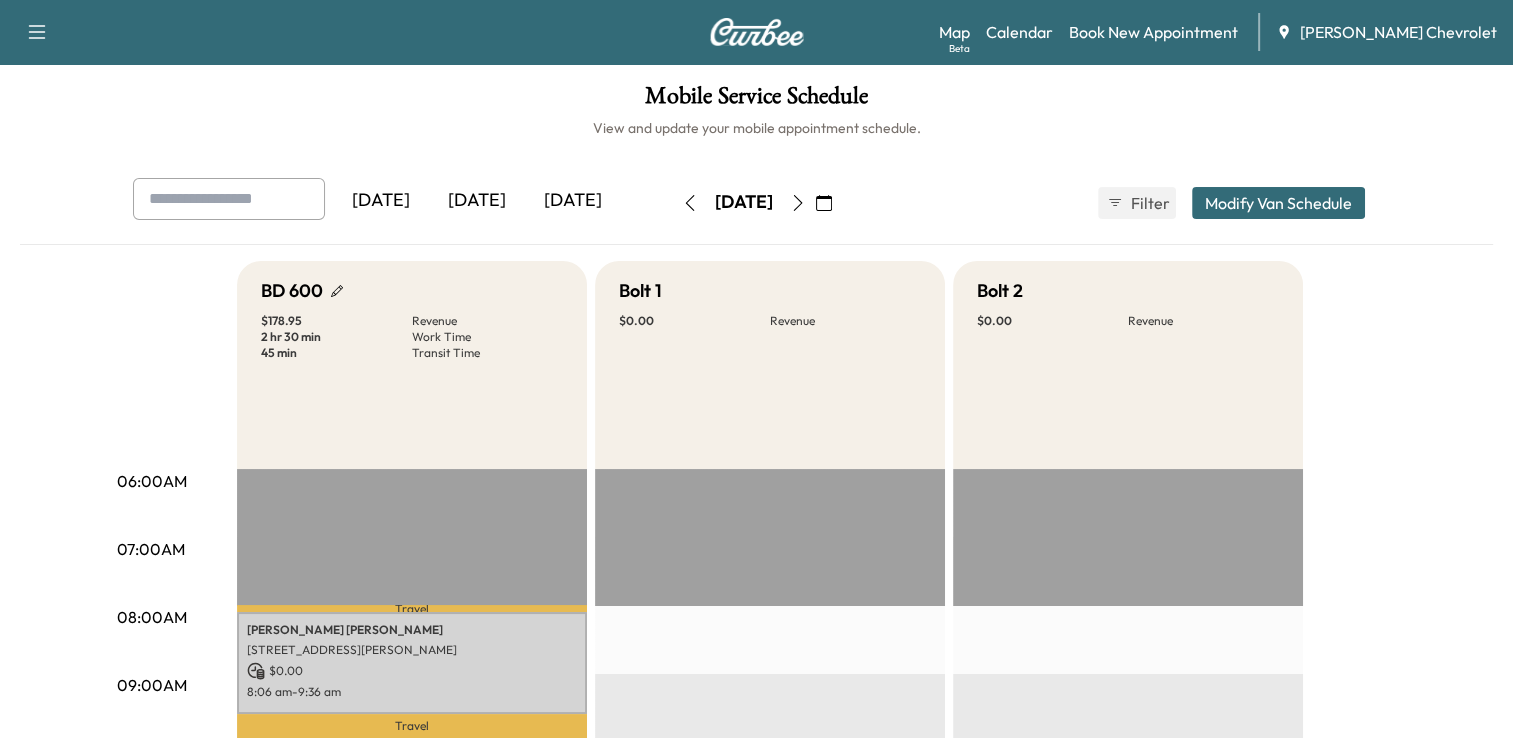 click on "[DATE]" at bounding box center [573, 201] 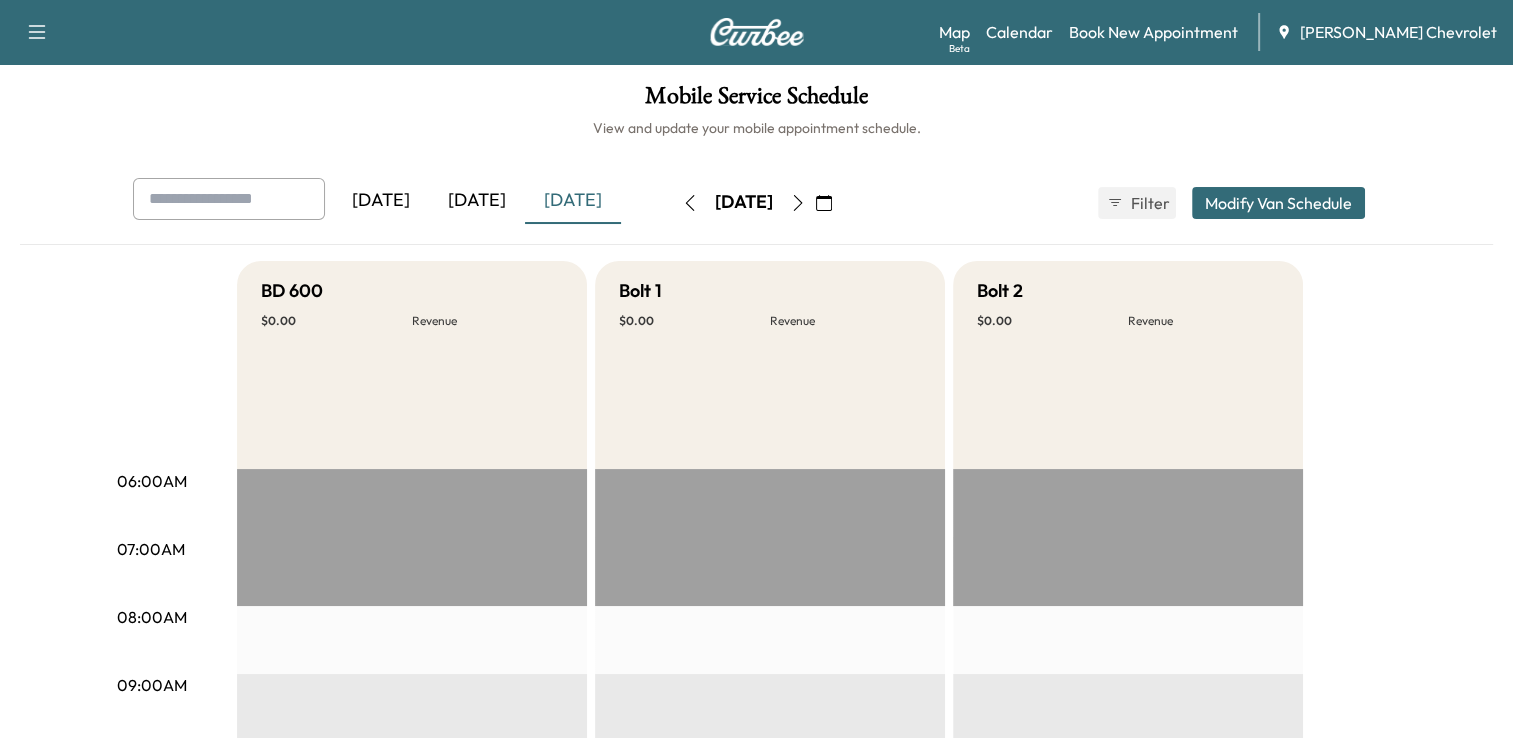 click at bounding box center [798, 203] 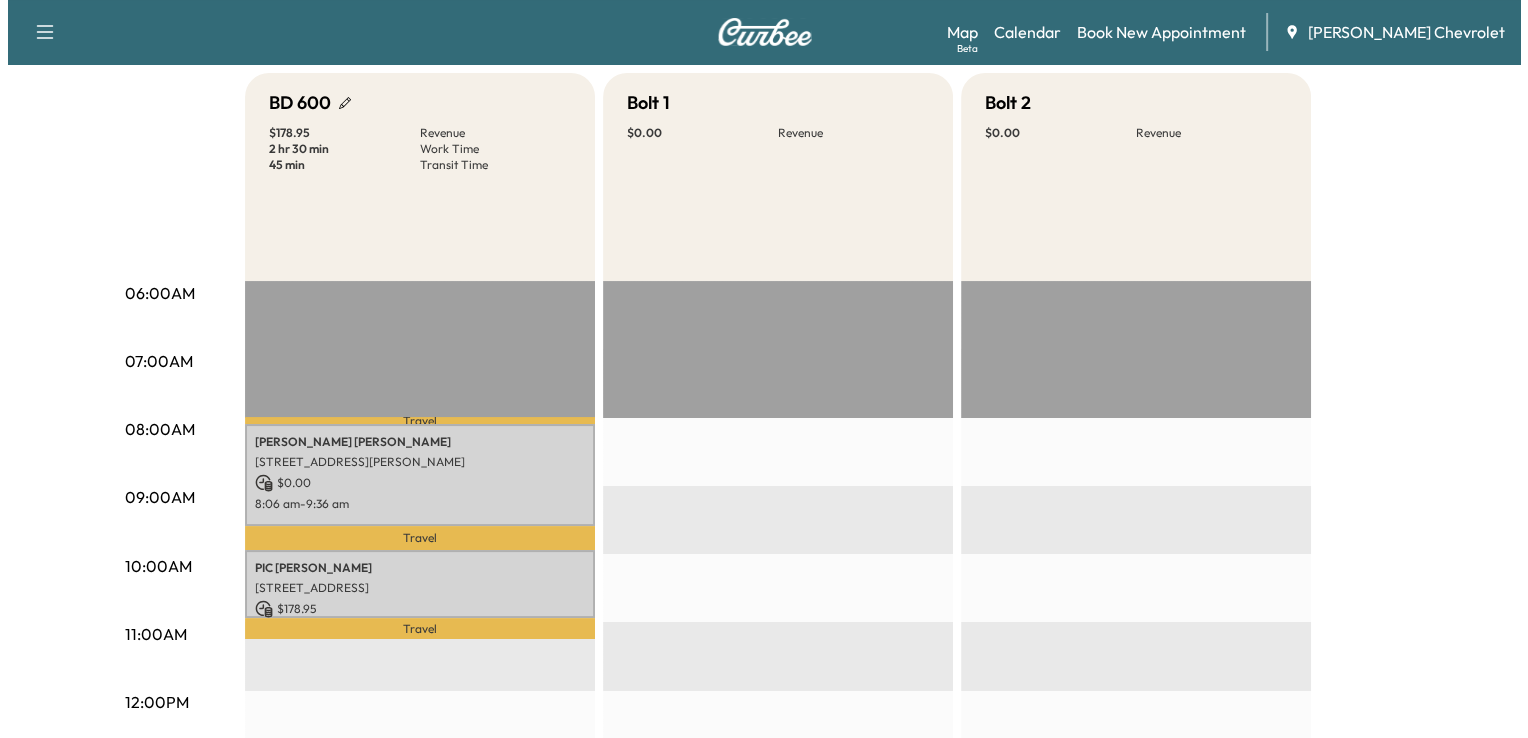 scroll, scrollTop: 252, scrollLeft: 0, axis: vertical 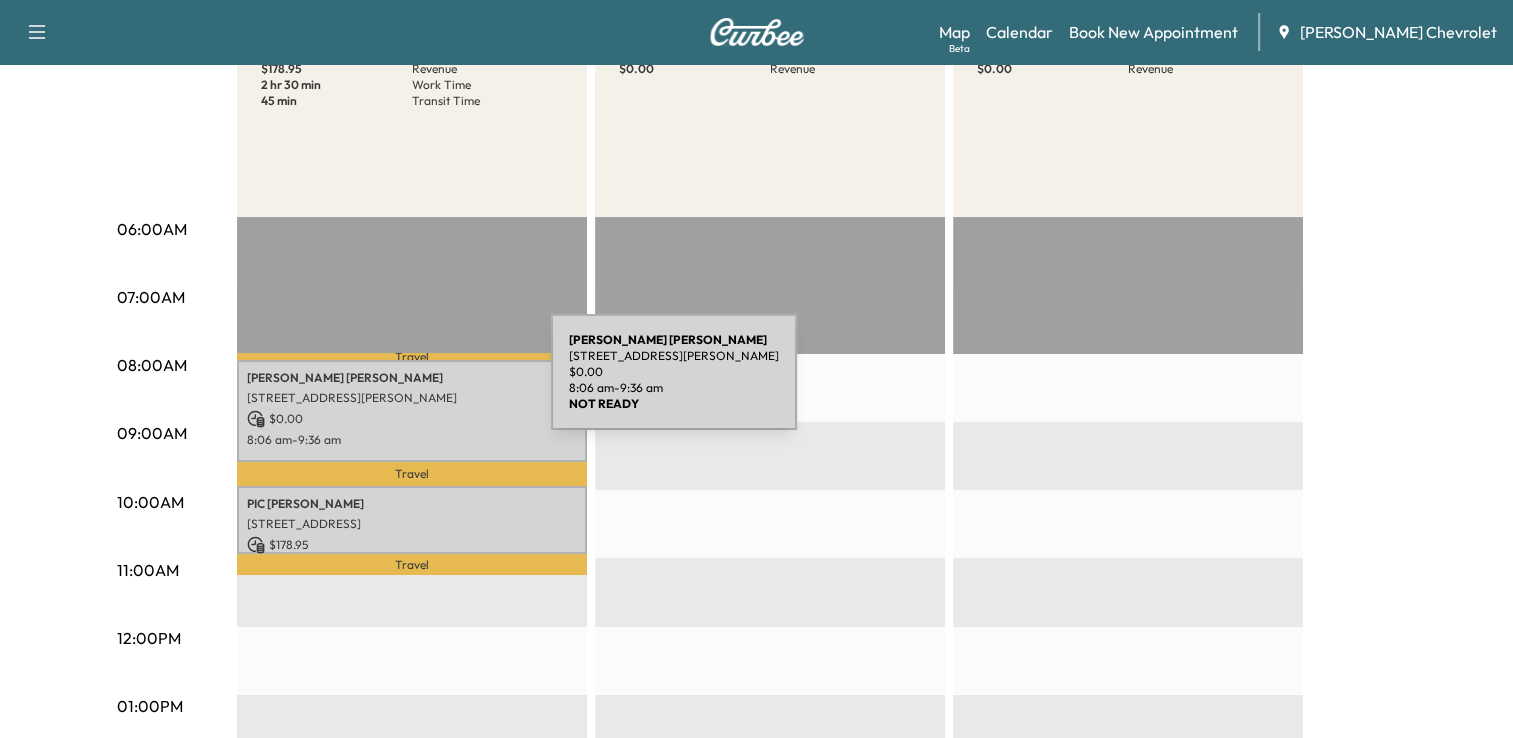 click on "[PERSON_NAME]" at bounding box center [412, 378] 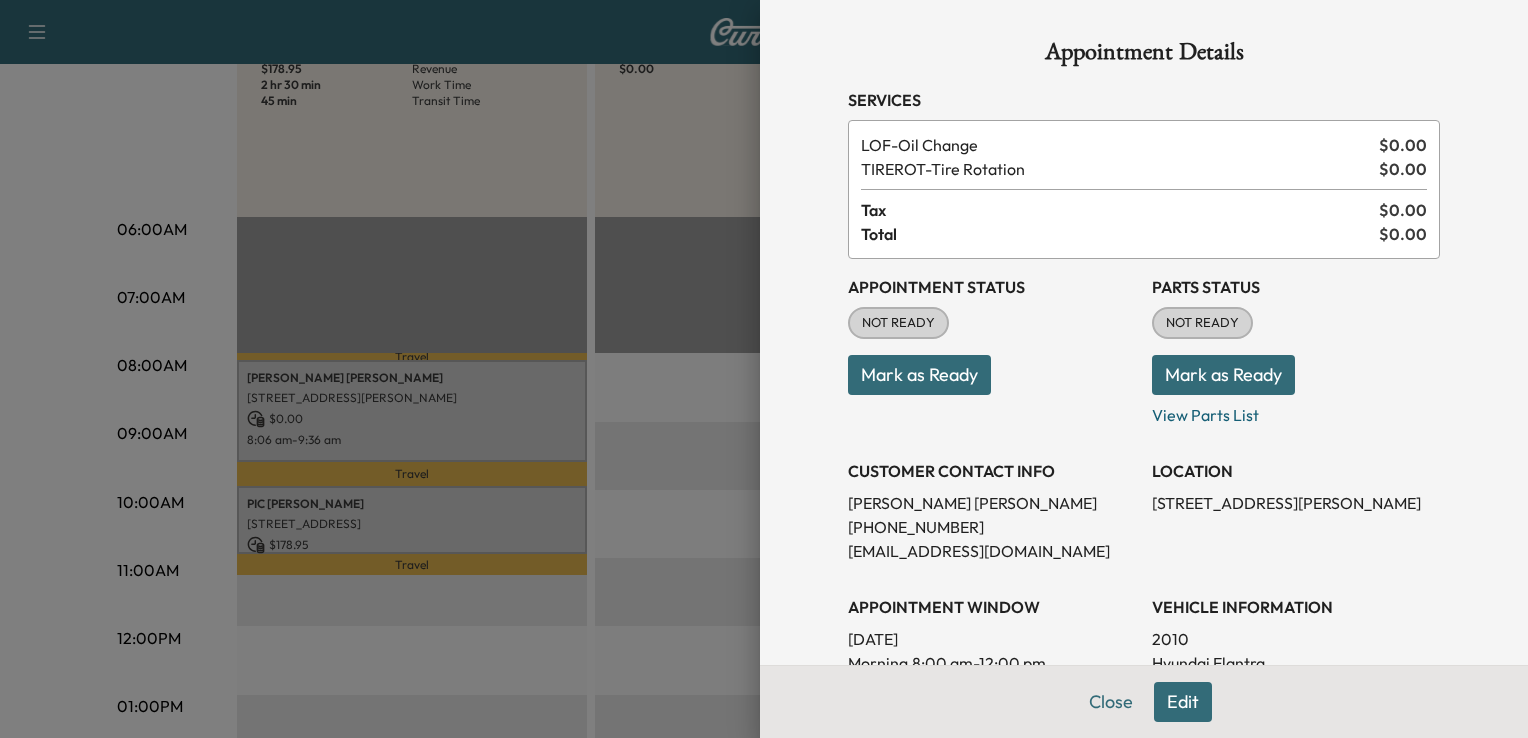 click on "Edit" at bounding box center [1183, 702] 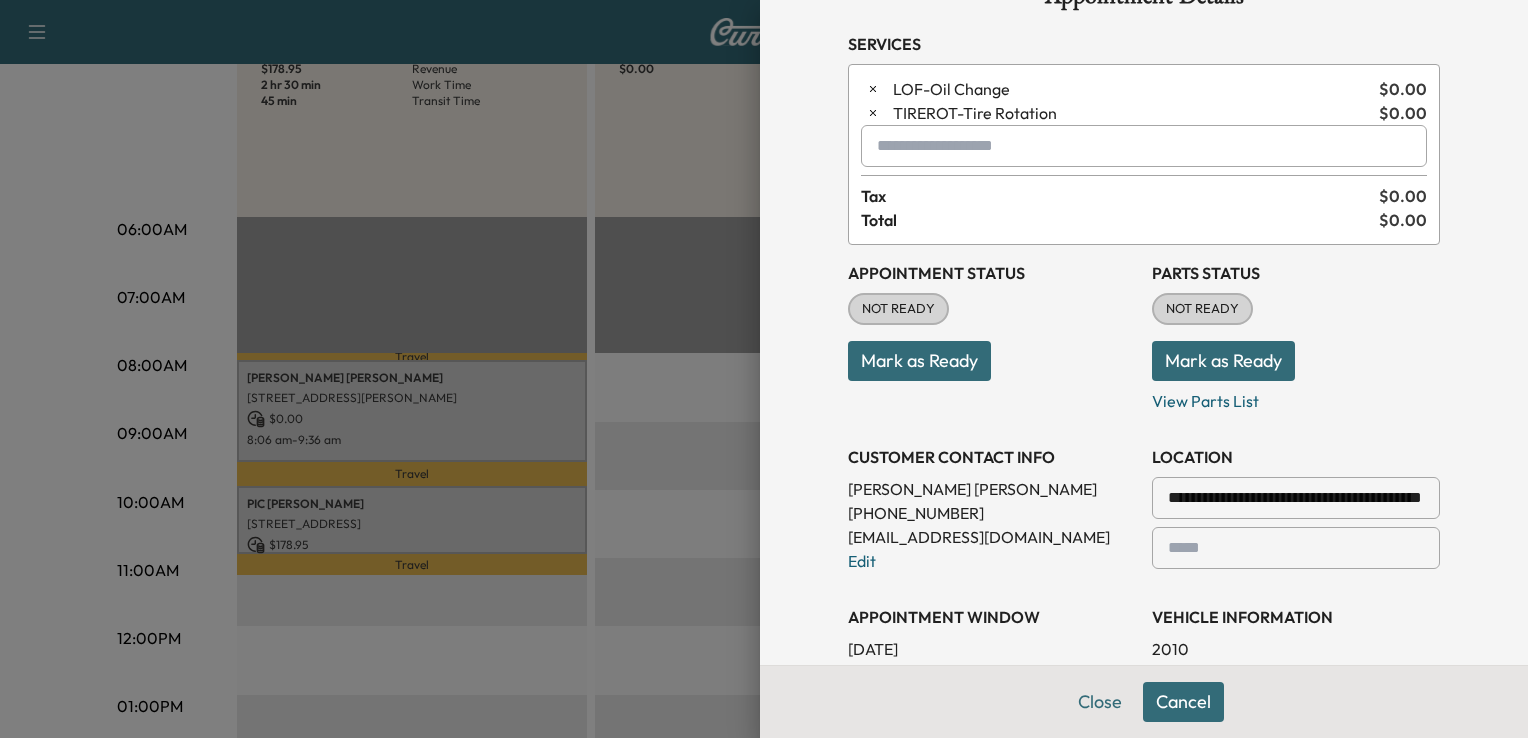 scroll, scrollTop: 0, scrollLeft: 0, axis: both 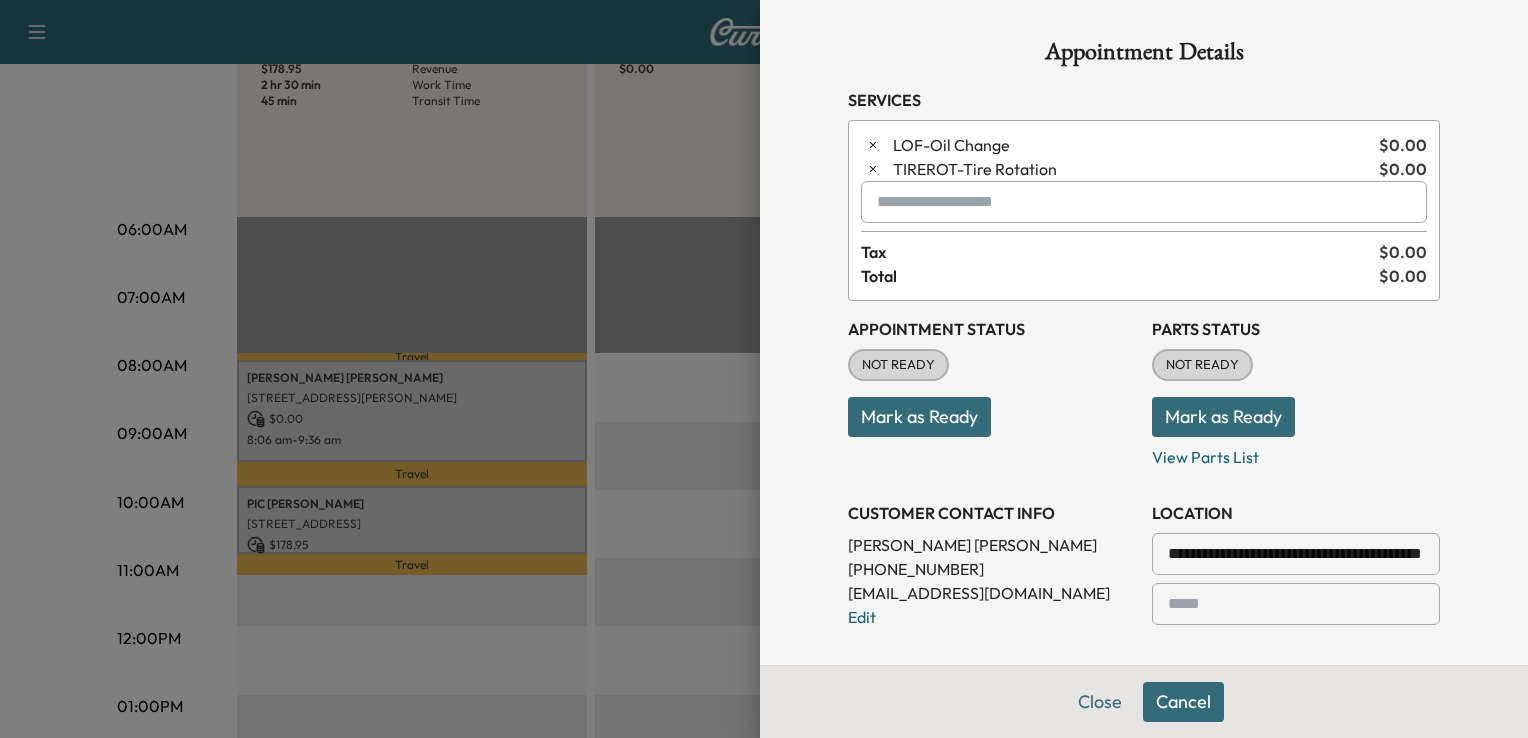 click at bounding box center [1144, 202] 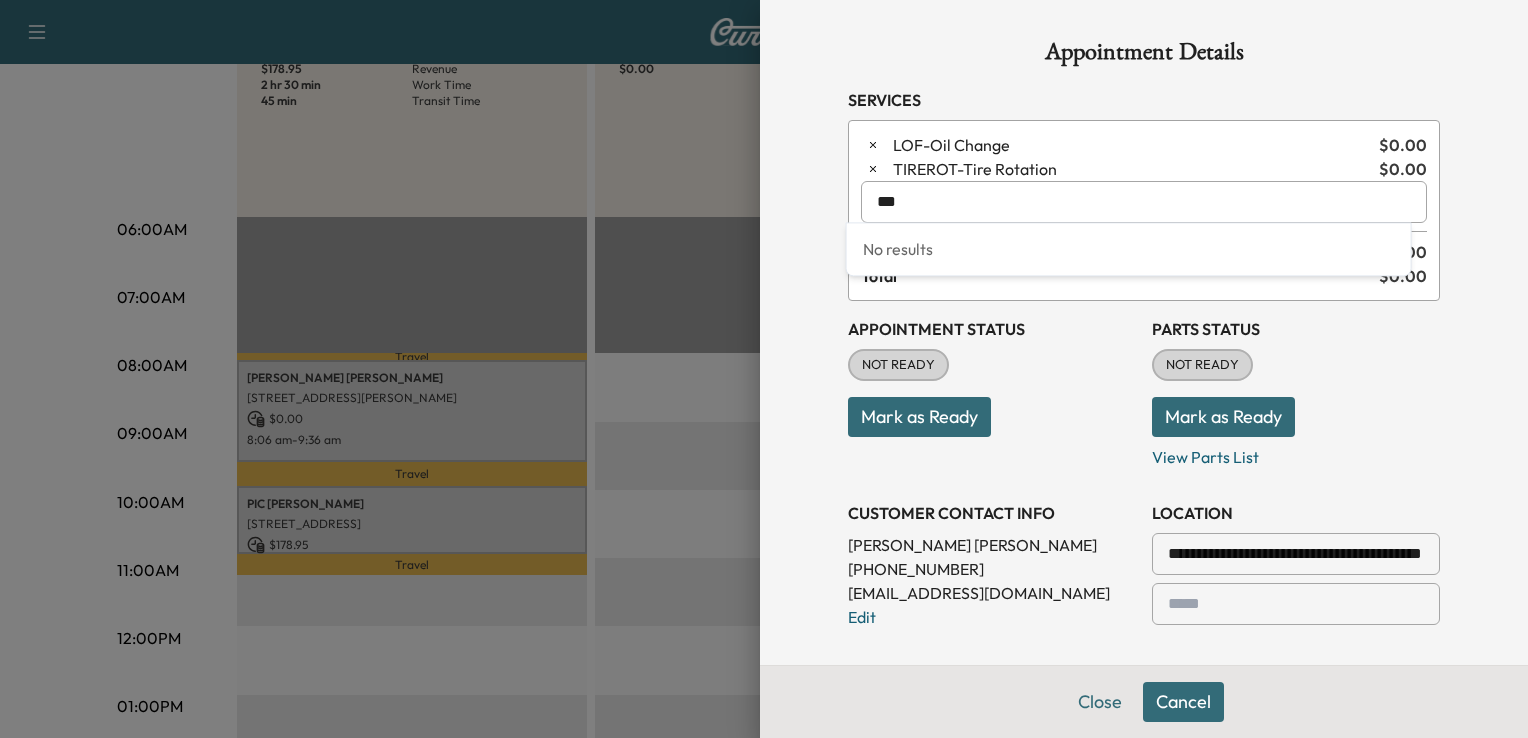 type on "****" 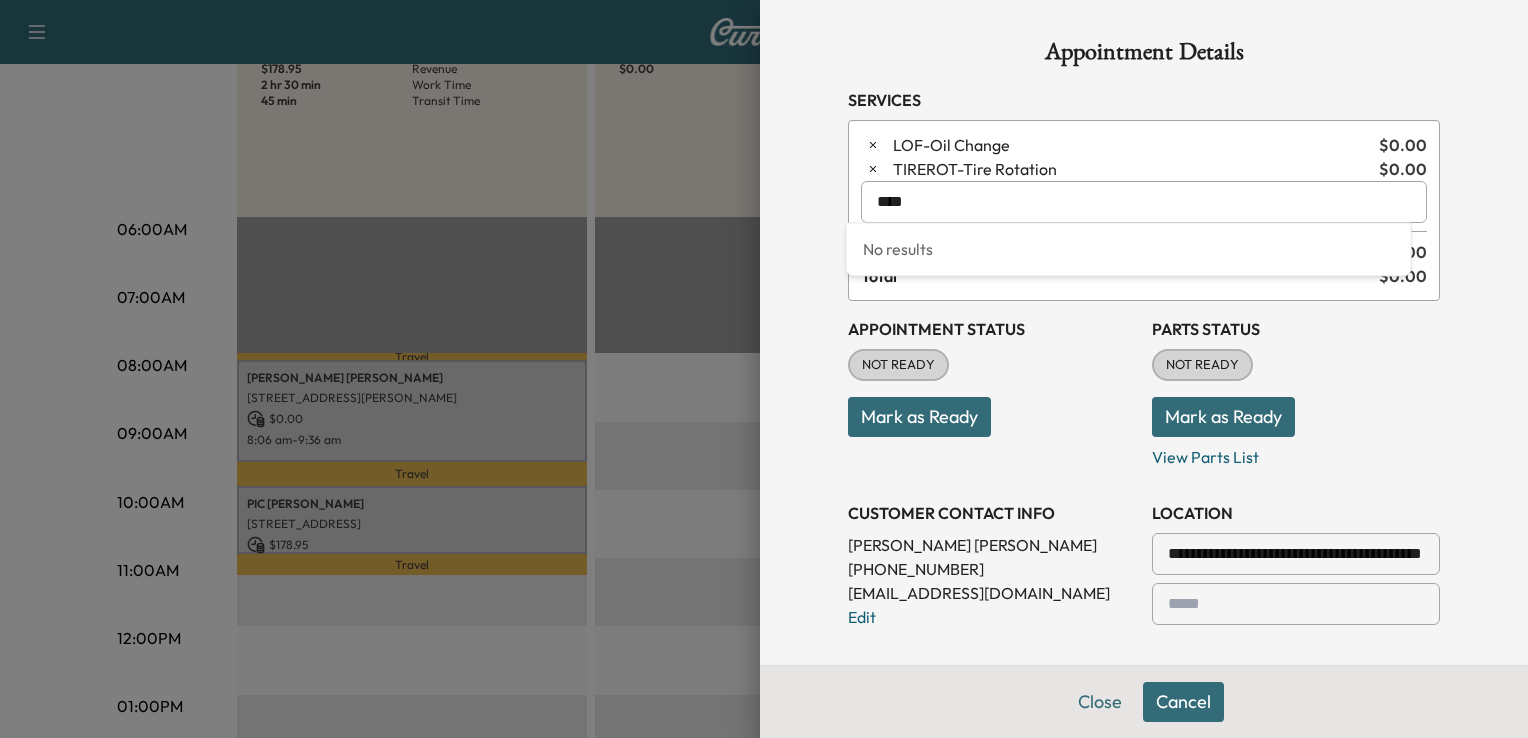 drag, startPoint x: 894, startPoint y: 201, endPoint x: 817, endPoint y: 205, distance: 77.10383 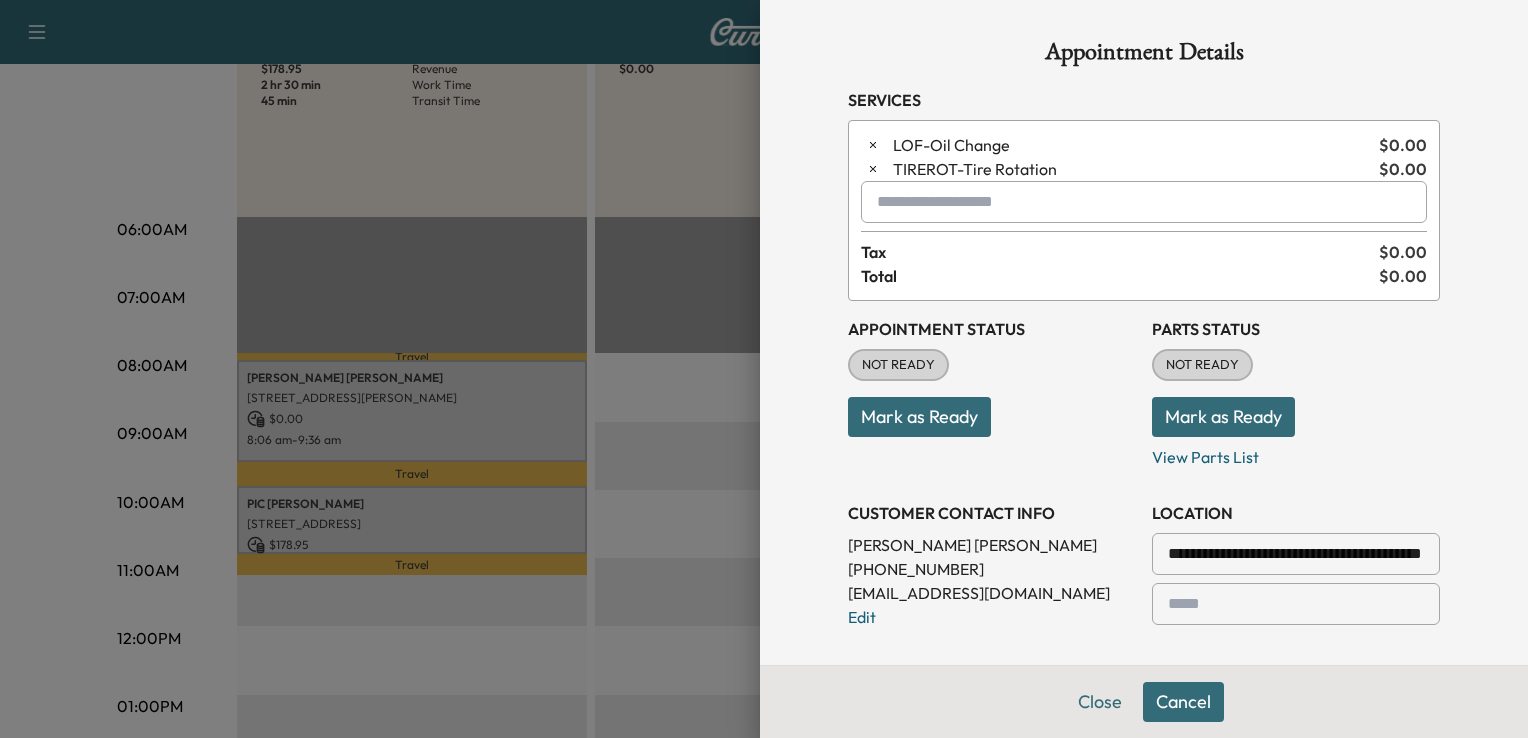 click on "**********" at bounding box center (1144, 630) 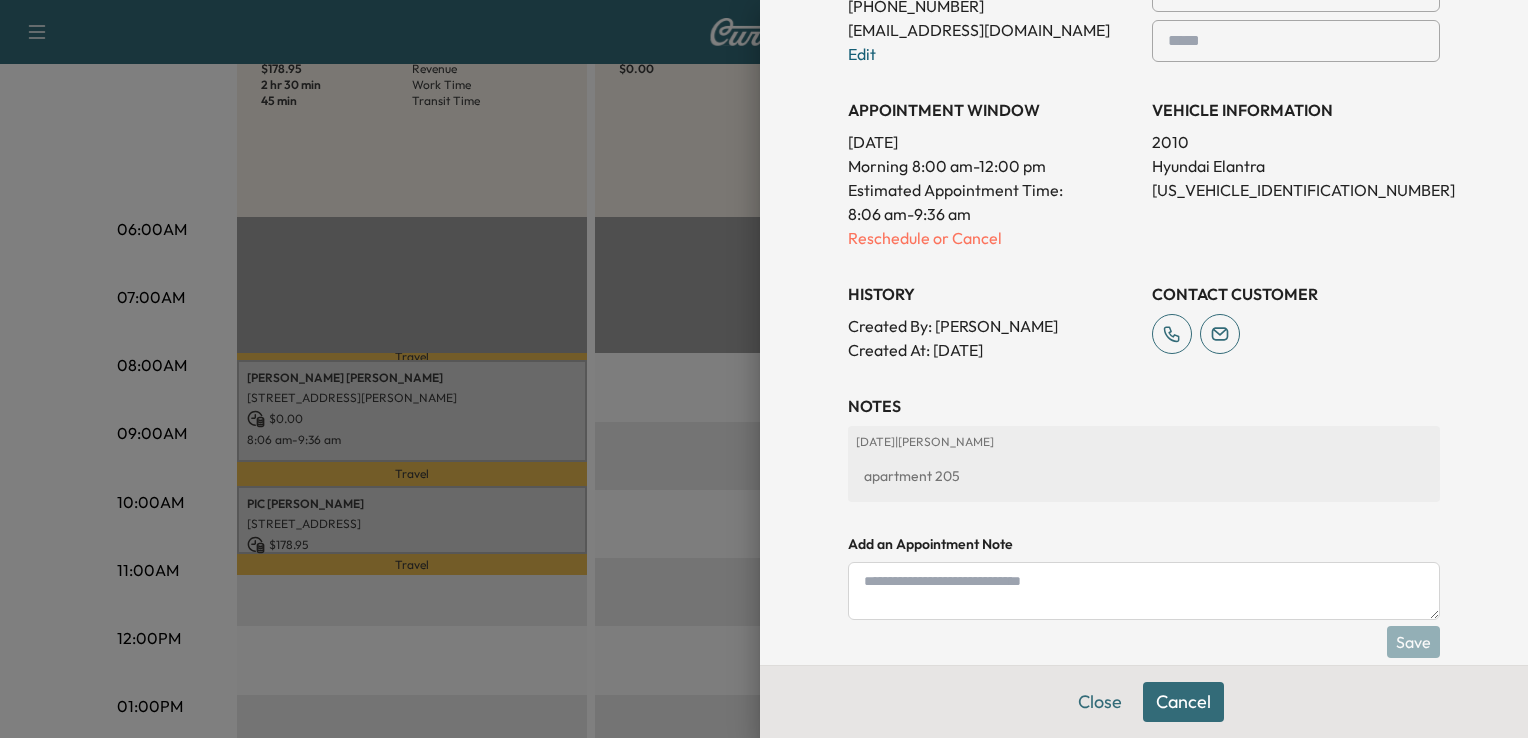 scroll, scrollTop: 594, scrollLeft: 0, axis: vertical 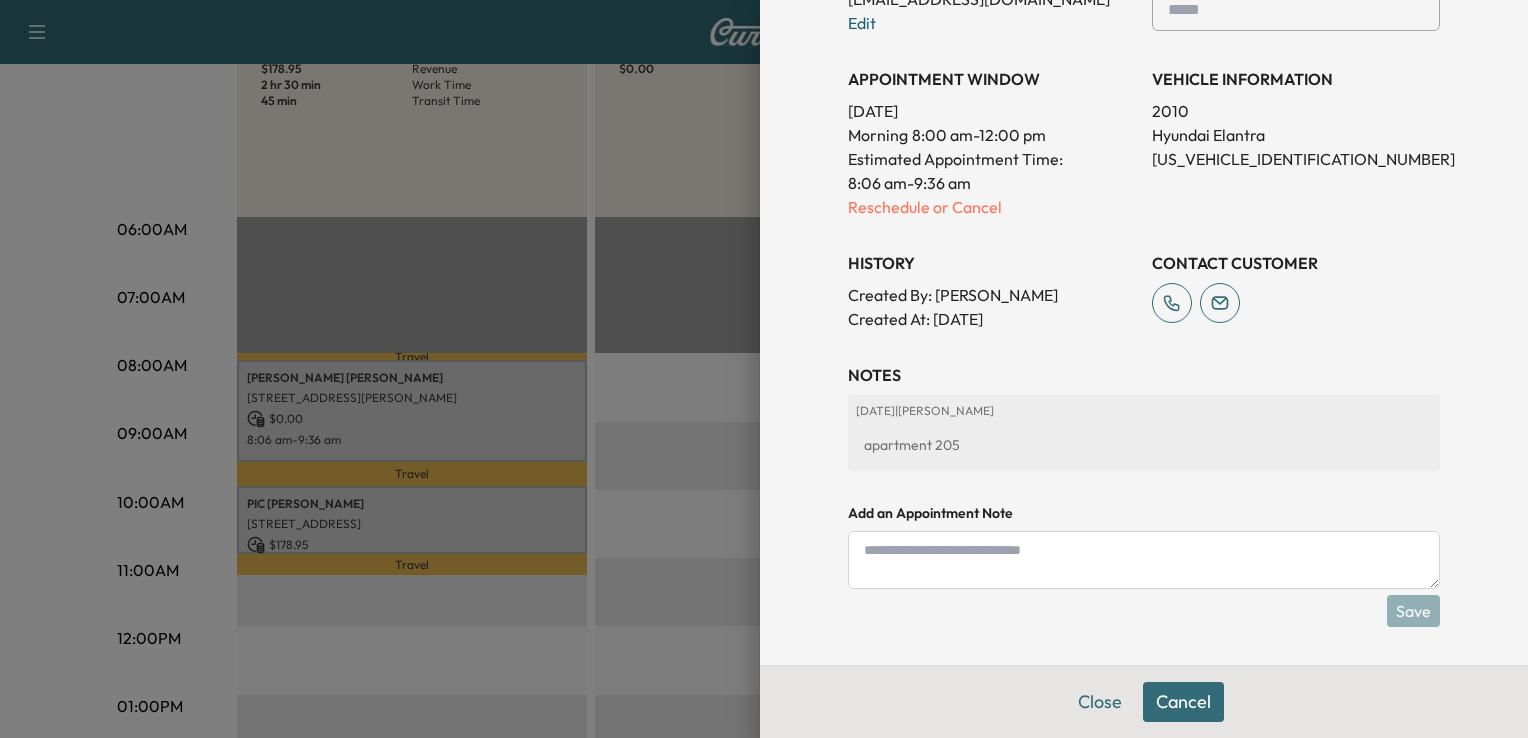 click on "Cancel" at bounding box center [1183, 702] 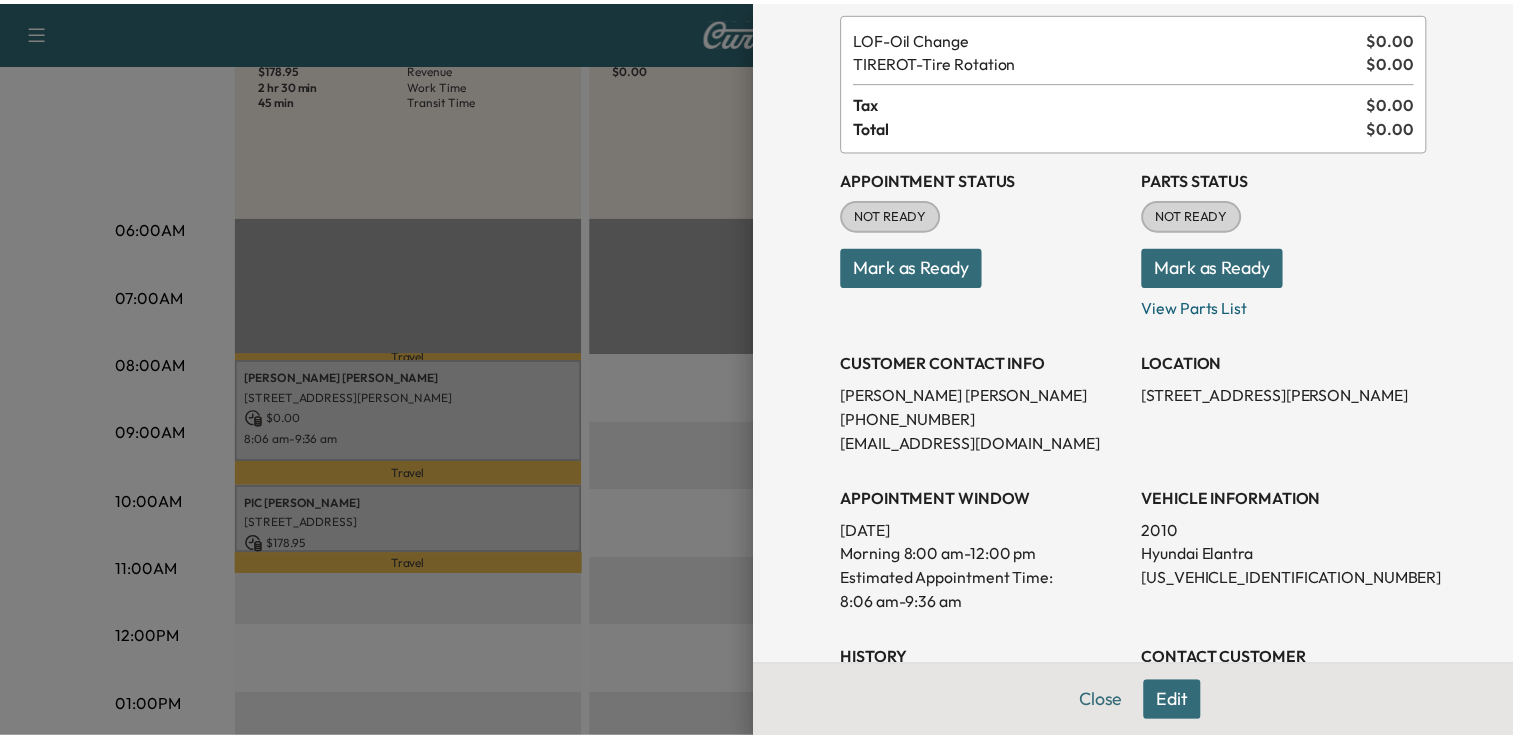 scroll, scrollTop: 0, scrollLeft: 0, axis: both 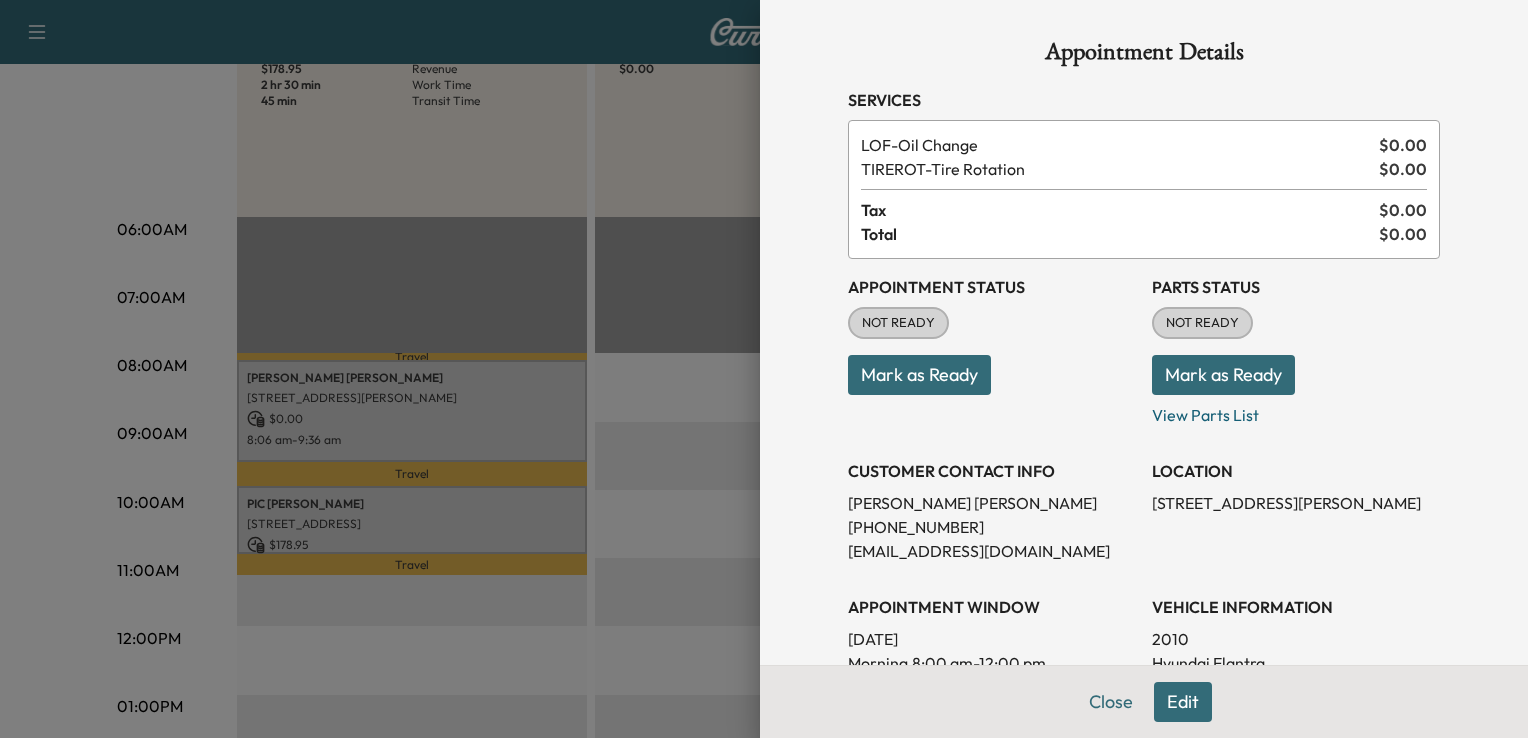 click at bounding box center [764, 369] 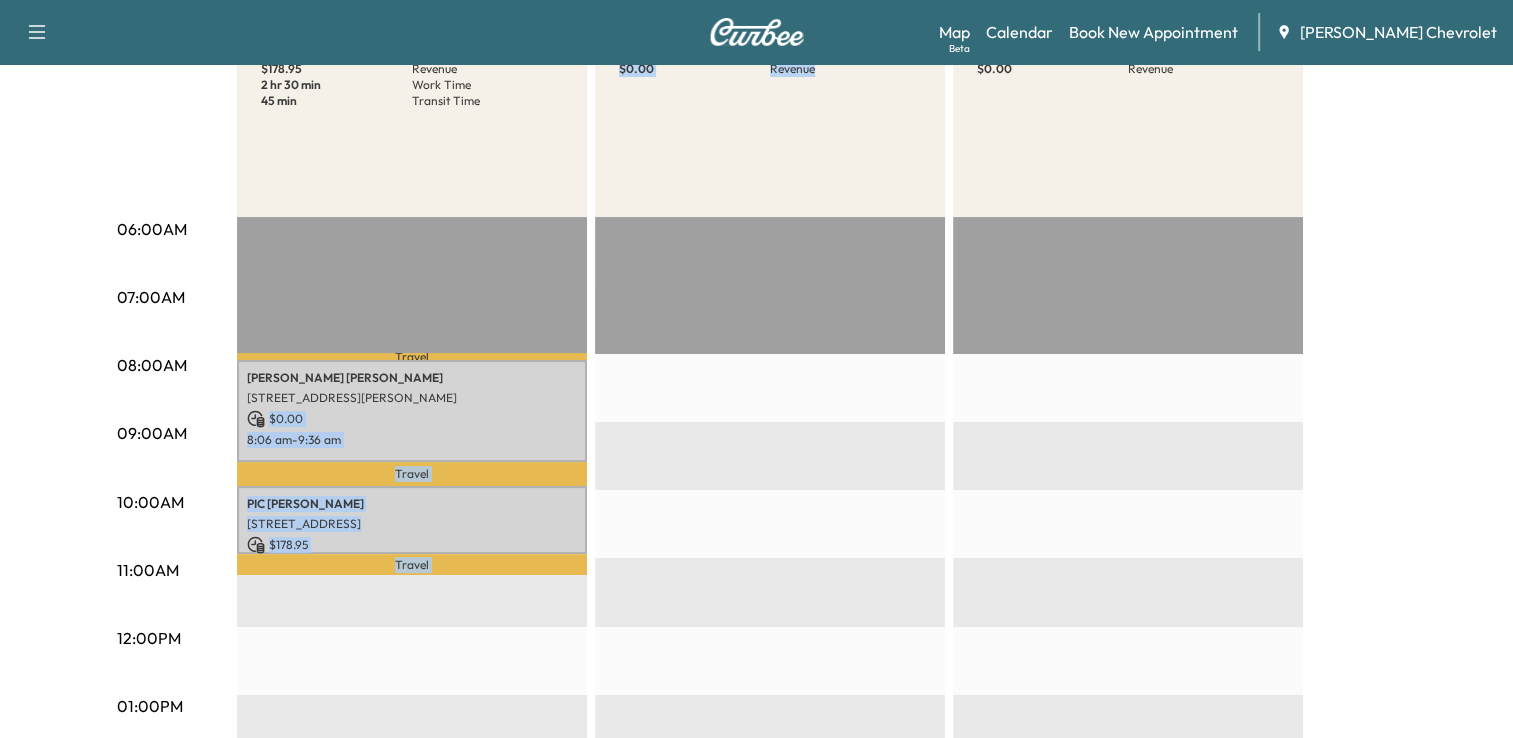 drag, startPoint x: 359, startPoint y: 420, endPoint x: 823, endPoint y: 426, distance: 464.0388 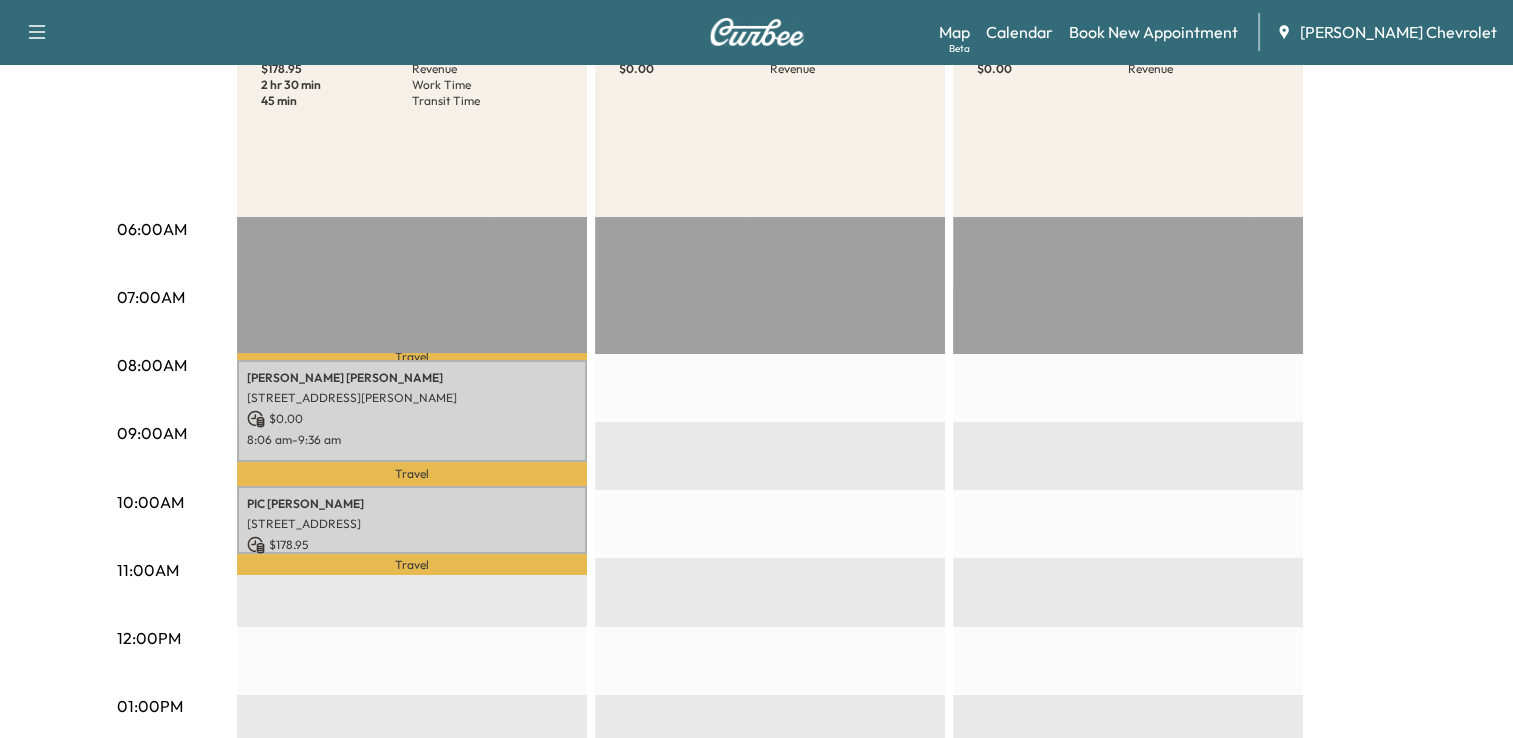 click on "Travel" at bounding box center [412, 474] 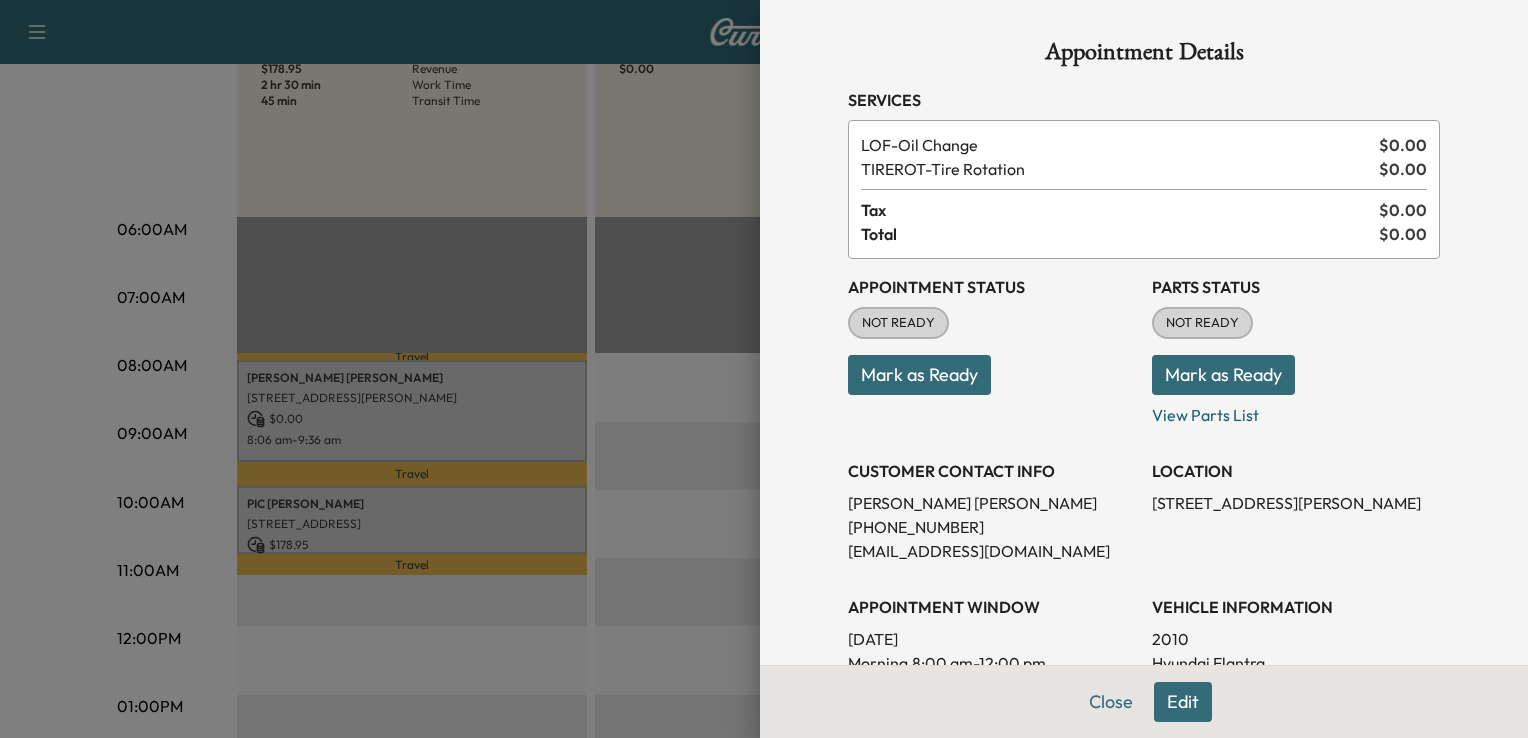 click on "Support Log Out Map Beta Calendar Book New Appointment [PERSON_NAME] Chevrolet Mobile Service Schedule View and update your mobile appointment schedule. [DATE] [DATE] [DATE] [DATE] July 2025 S M T W T F S   29   30   1   2   3   4   5   6   7   8   9   10   11   12   13   14   15   16   17   18   19   20   21   22   23   24   25   26   27   28   29   30   31   1 Cancel Done Filter Modify Van Schedule Modify Van Schedule Van Schedule for  [DATE] *  Schedule modified Shift Start Shift End Bolt 1 8:00 am * Start 4:00 pm ** Start Inactive Bolt 2 8:00 am * Start 4:00 pm ** Start Inactive BD 600 8:00 am * Start 4:00 pm ** Start Inactive Cancel Save & Close 06:00AM 07:00AM 08:00AM 09:00AM 10:00AM 11:00AM 12:00PM 01:00PM 02:00PM 03:00PM 04:00PM 05:00PM 06:00PM 07:00PM 08:00PM 09:00PM 10:00PM BD 600 $ 178.95 Revenue 2 hr 30 min Work Time 45 min Transit Time Travel [PERSON_NAME] [STREET_ADDRESS][PERSON_NAME]   $ 0.00 8:06 am  -  9:36 am Travel PIC   MICHEL   $" at bounding box center [764, 117] 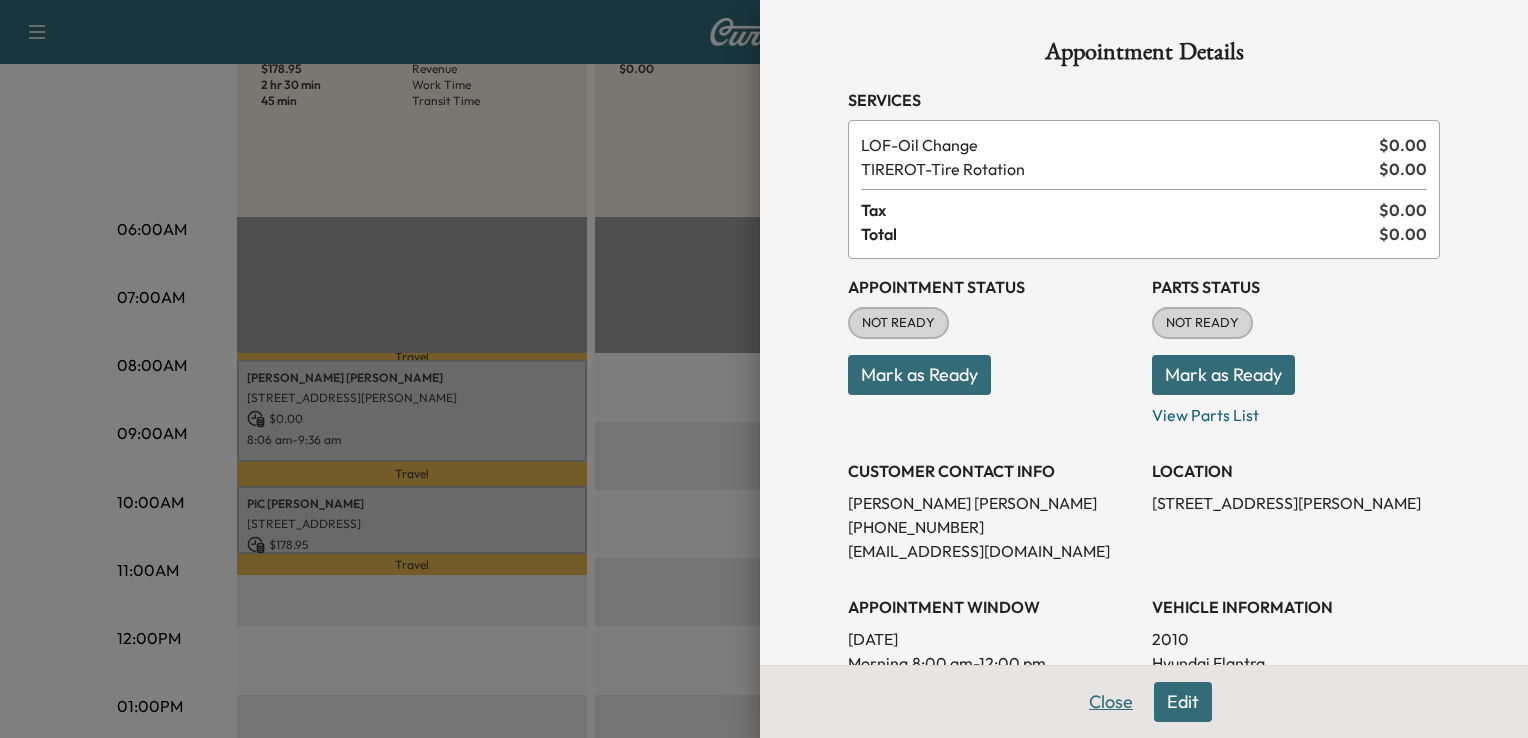 click on "Close" at bounding box center [1111, 702] 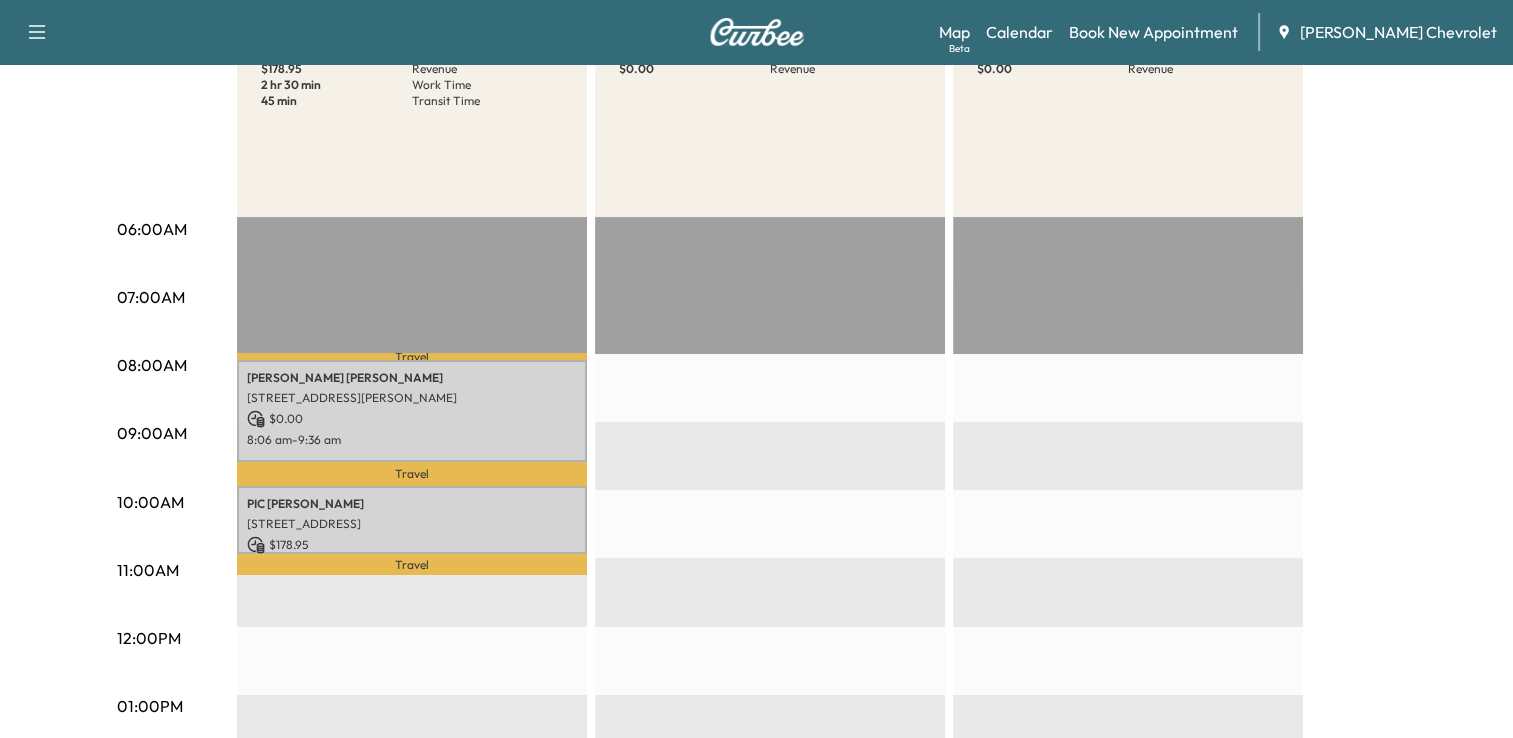 scroll, scrollTop: 0, scrollLeft: 0, axis: both 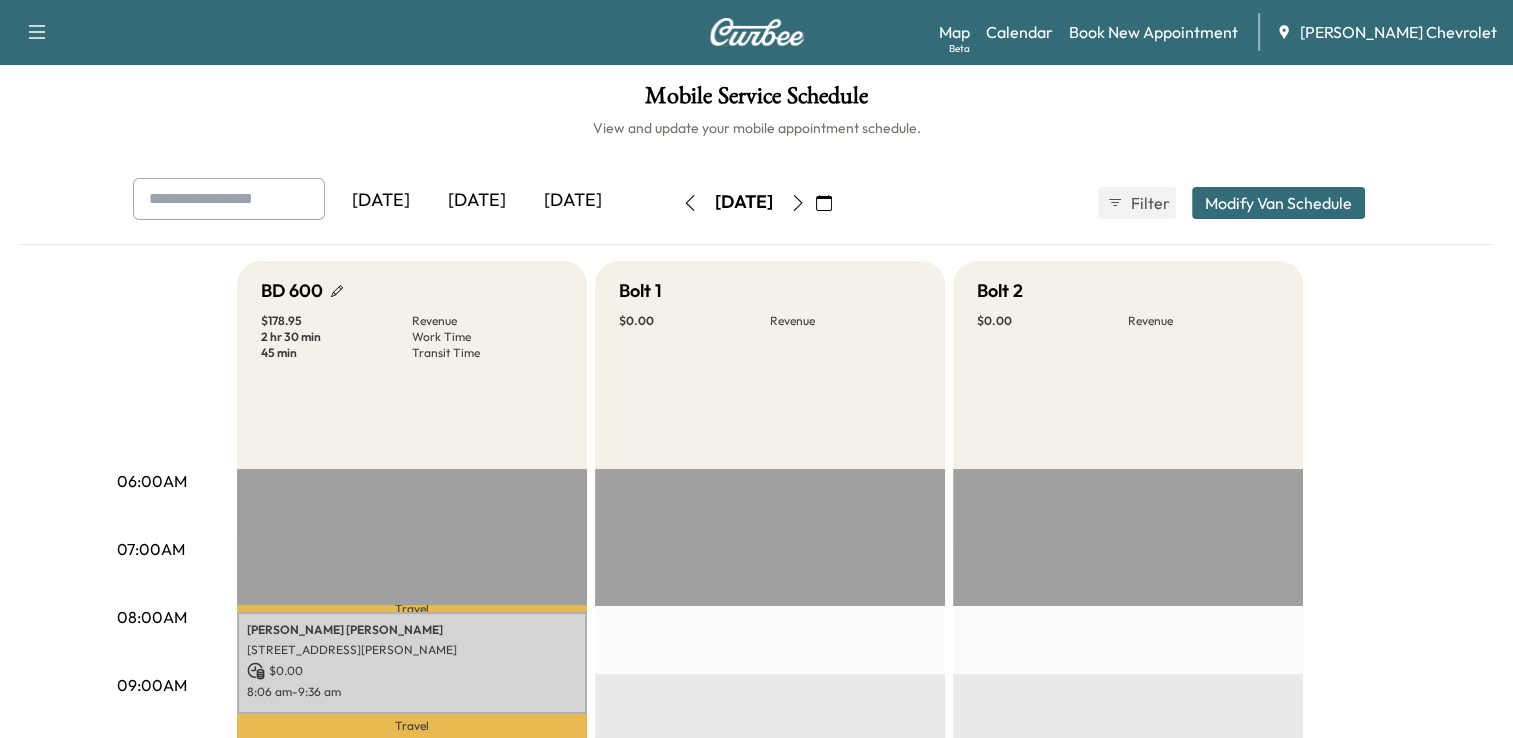 click on "Modify Van Schedule" at bounding box center [1278, 203] 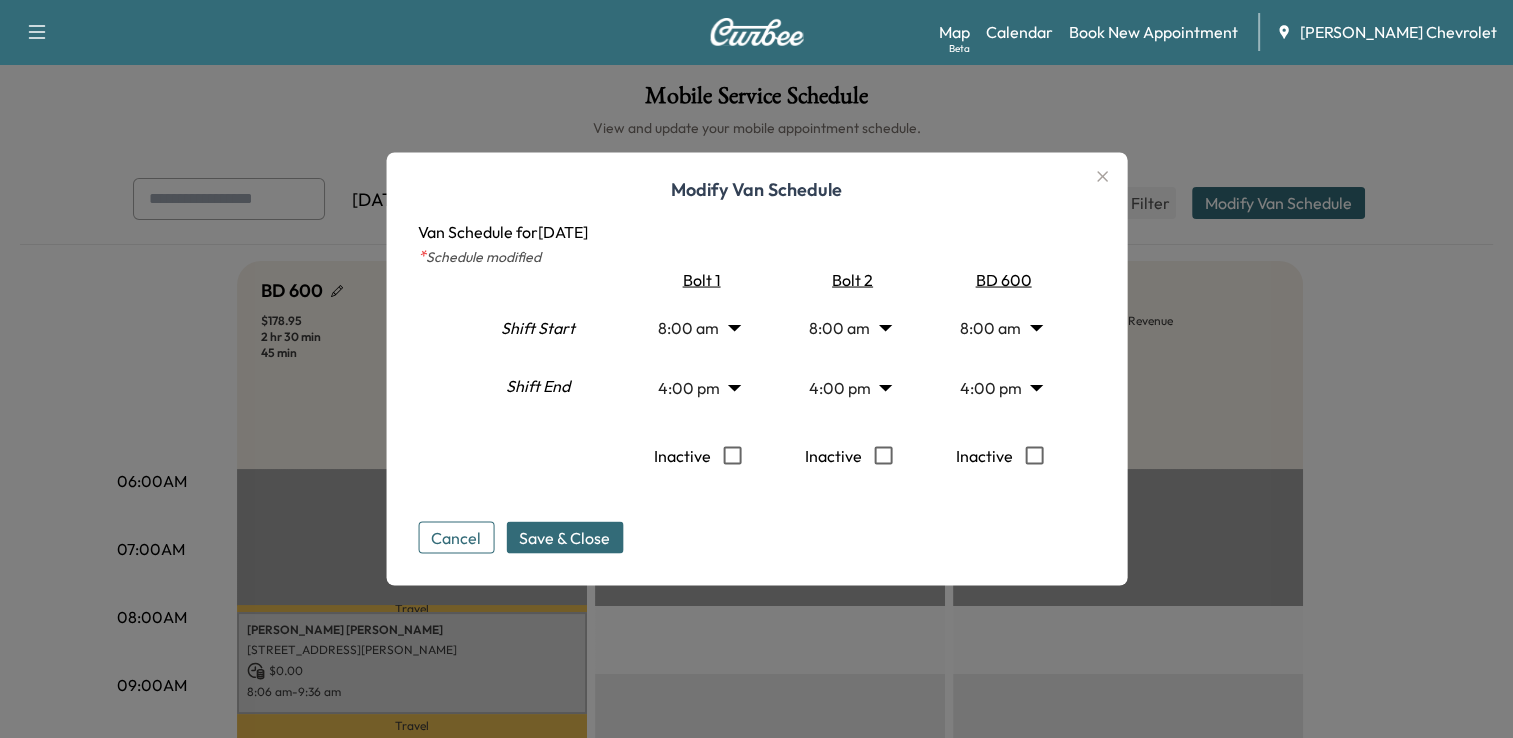 click on "Cancel" at bounding box center (456, 538) 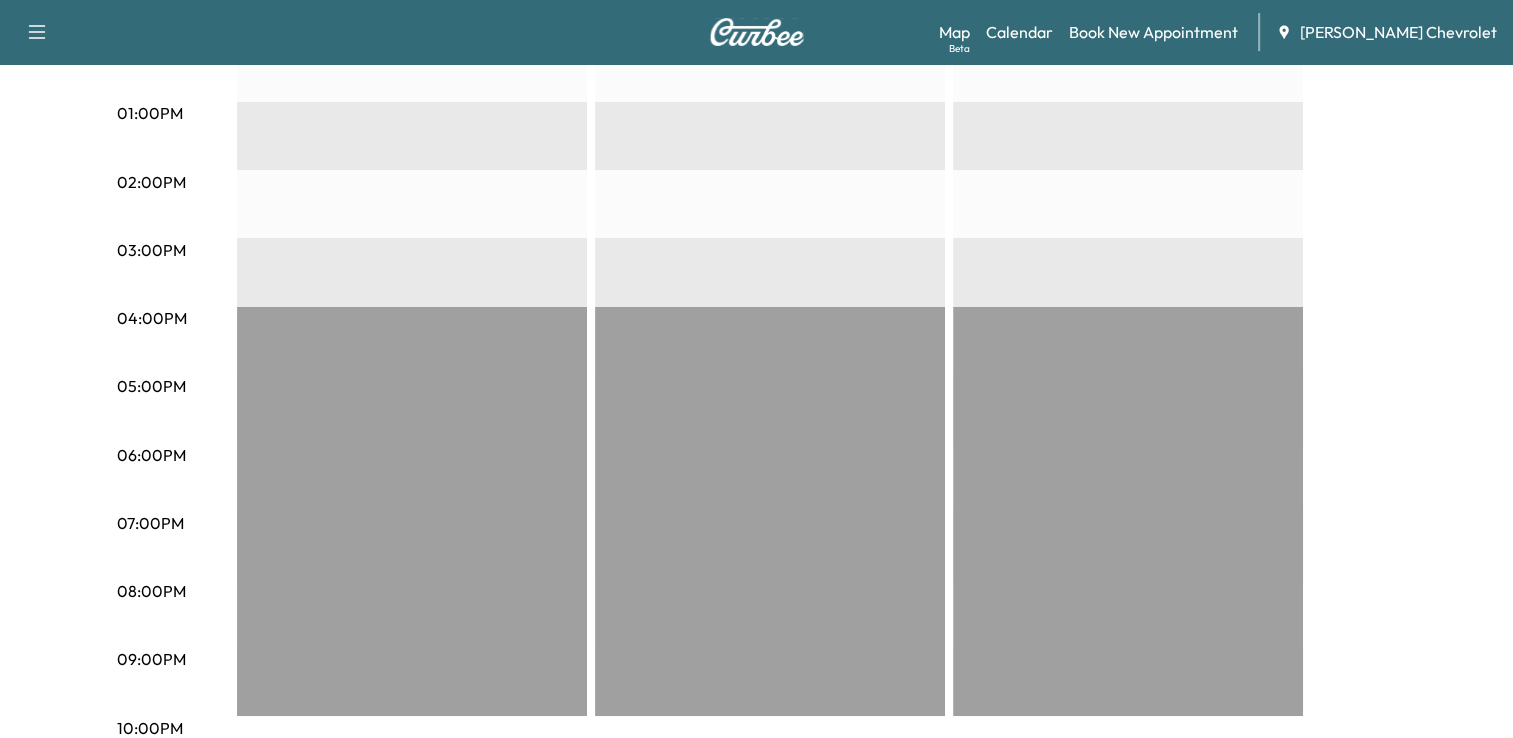 scroll, scrollTop: 0, scrollLeft: 0, axis: both 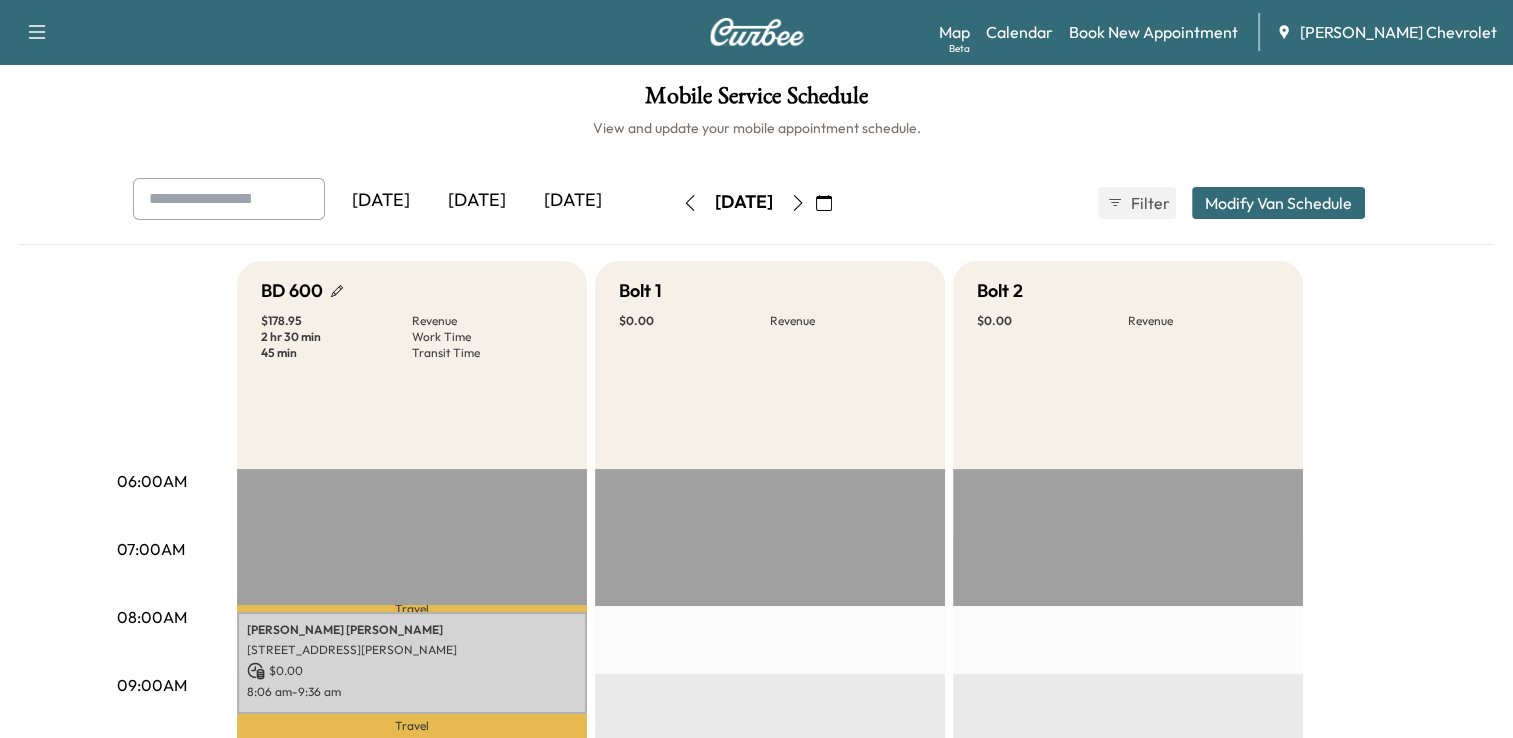 click on "[DATE]" at bounding box center (573, 201) 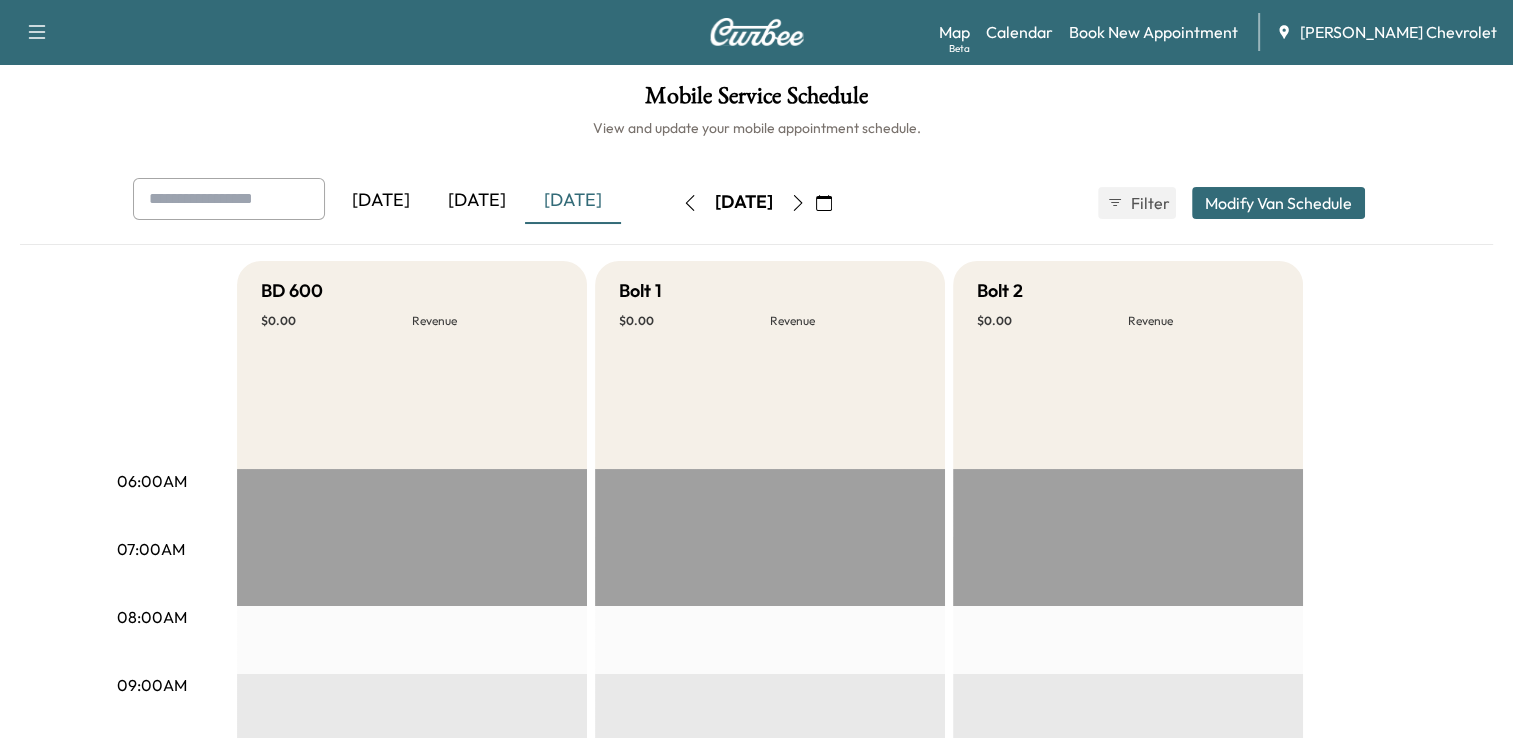 click 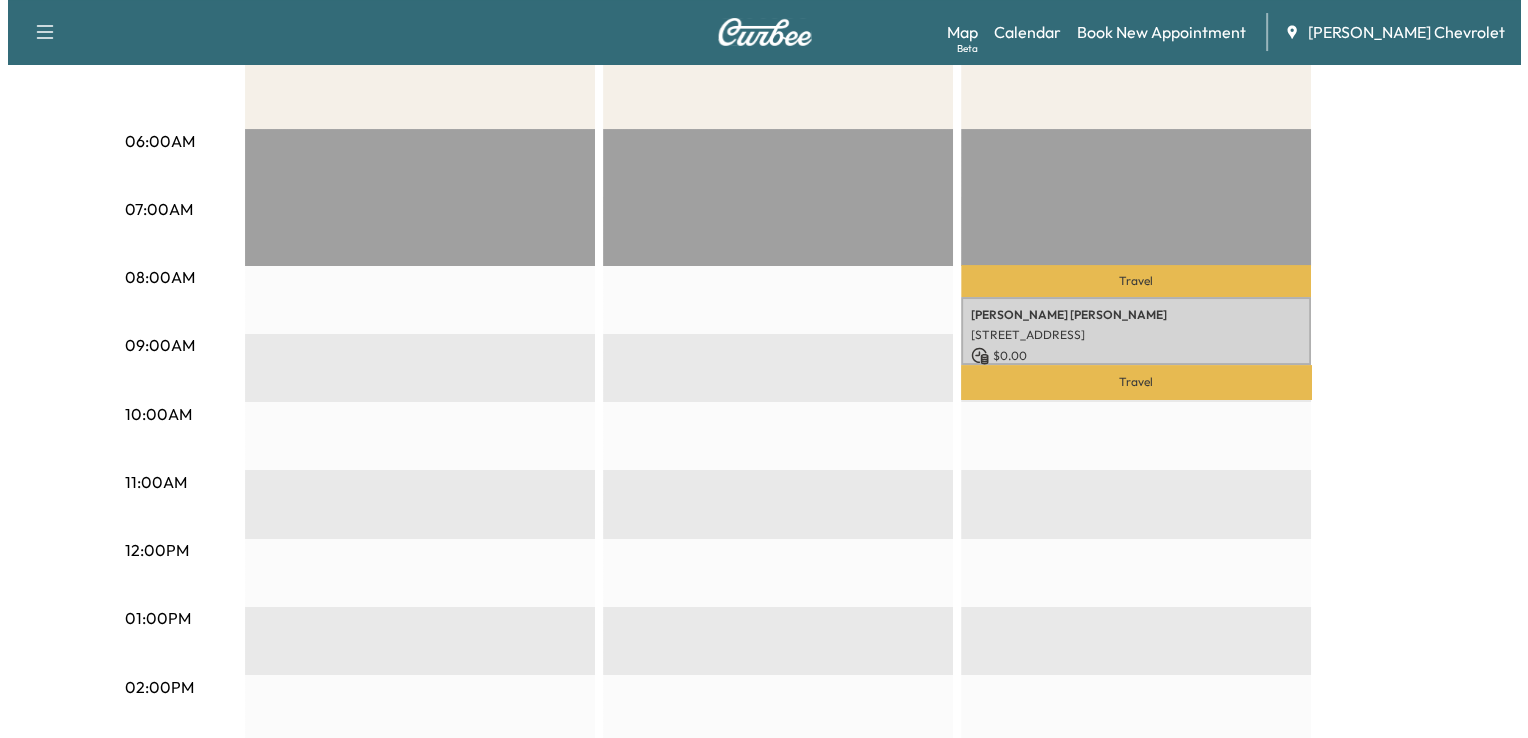 scroll, scrollTop: 368, scrollLeft: 0, axis: vertical 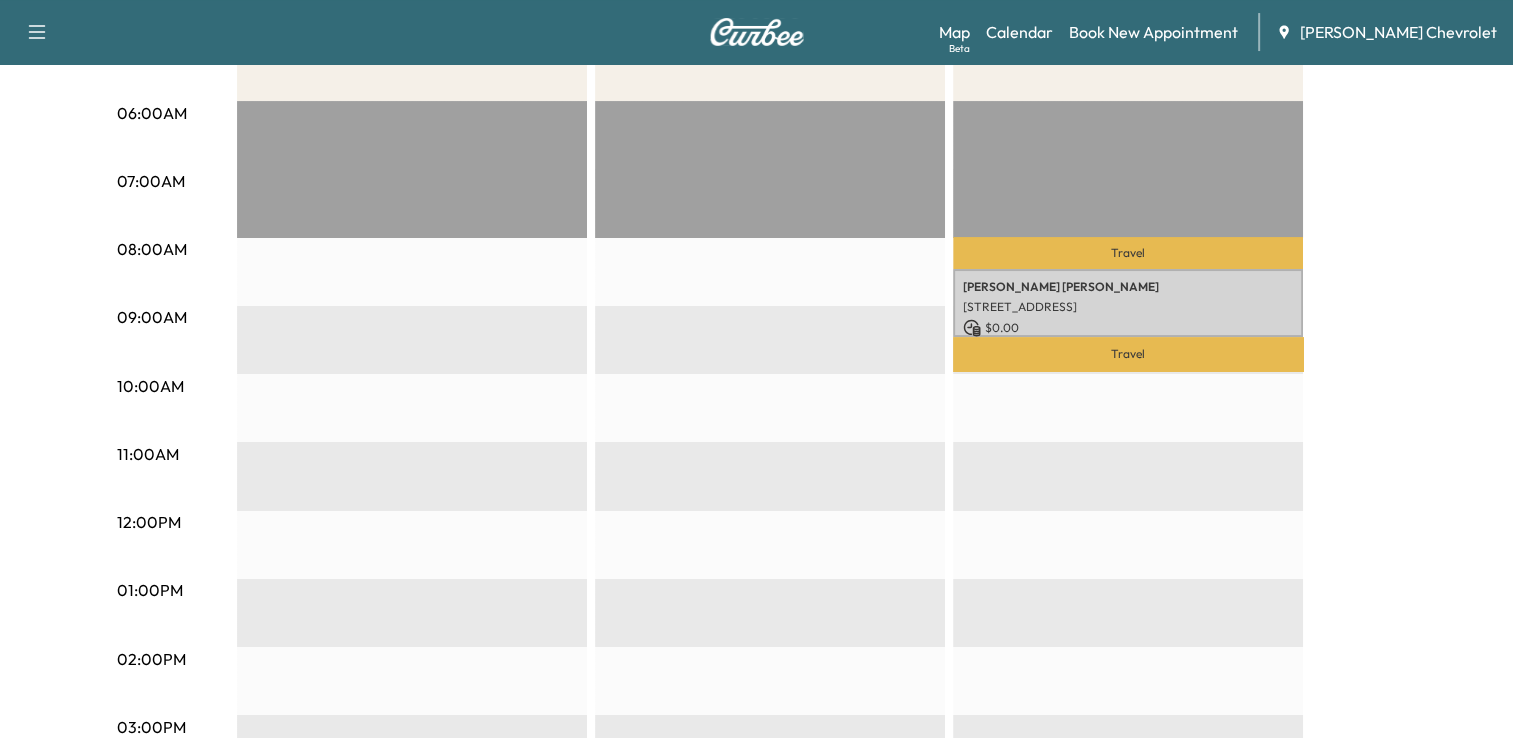 type 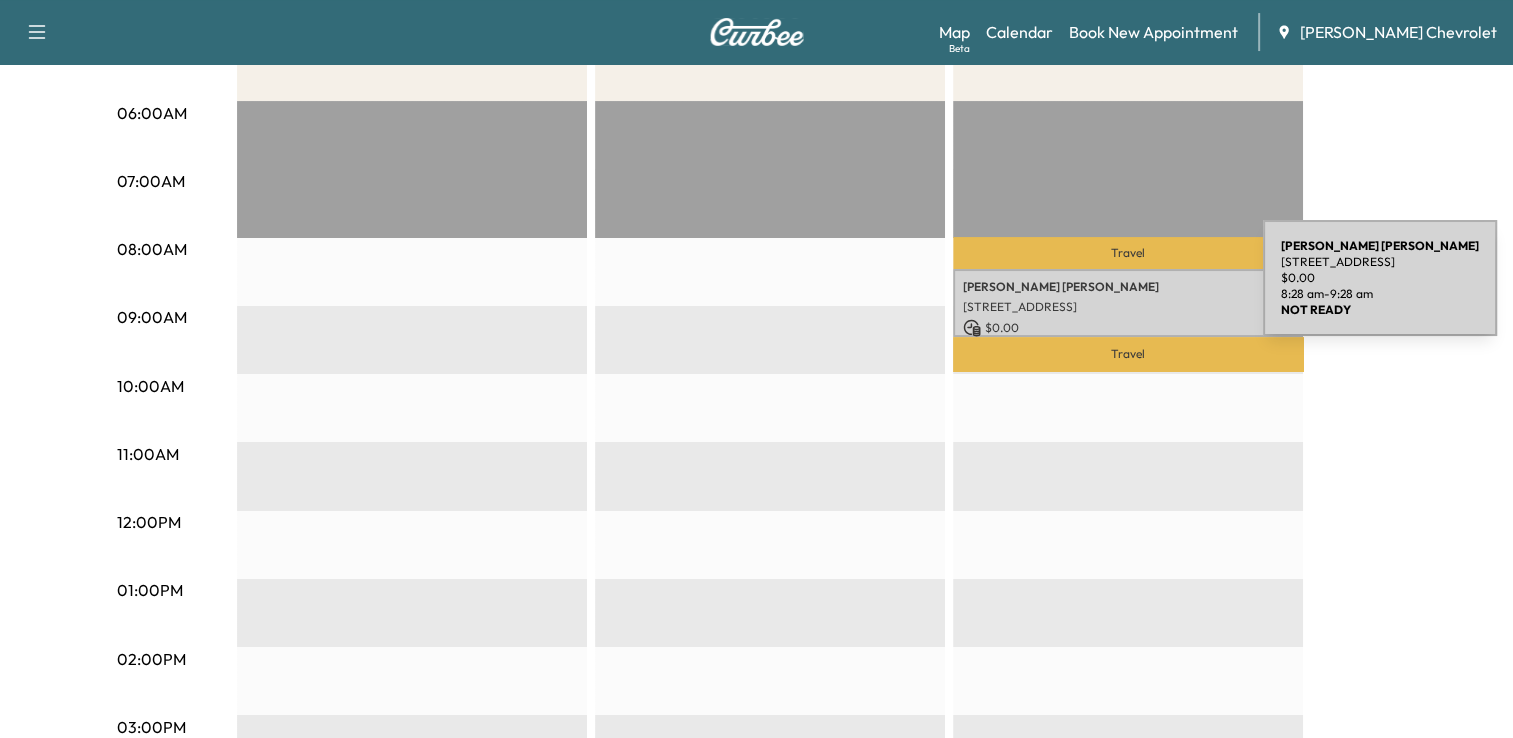 click on "[PERSON_NAME] [STREET_ADDRESS]   $ 0.00 8:28 am  -  9:28 am" at bounding box center [1128, 303] 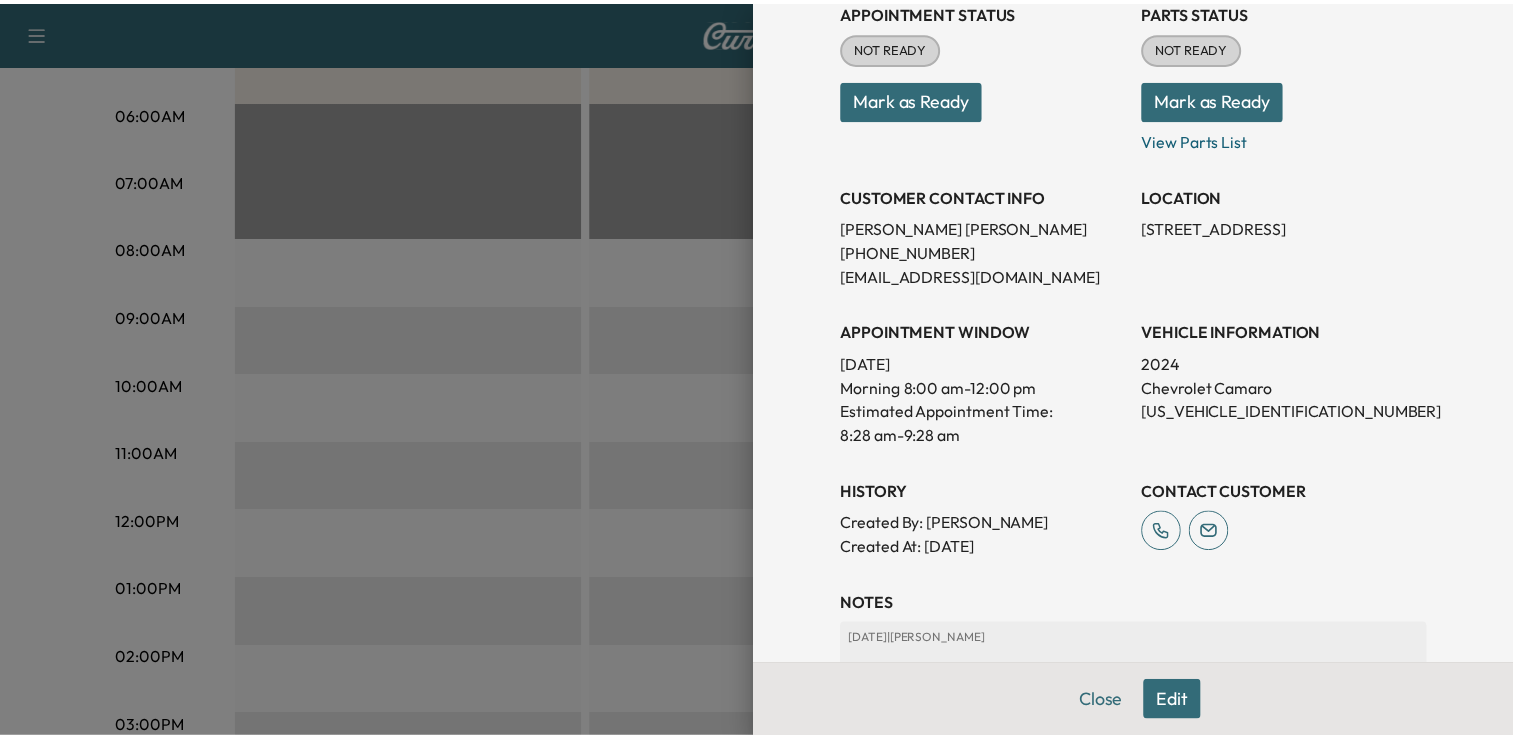 scroll, scrollTop: 360, scrollLeft: 0, axis: vertical 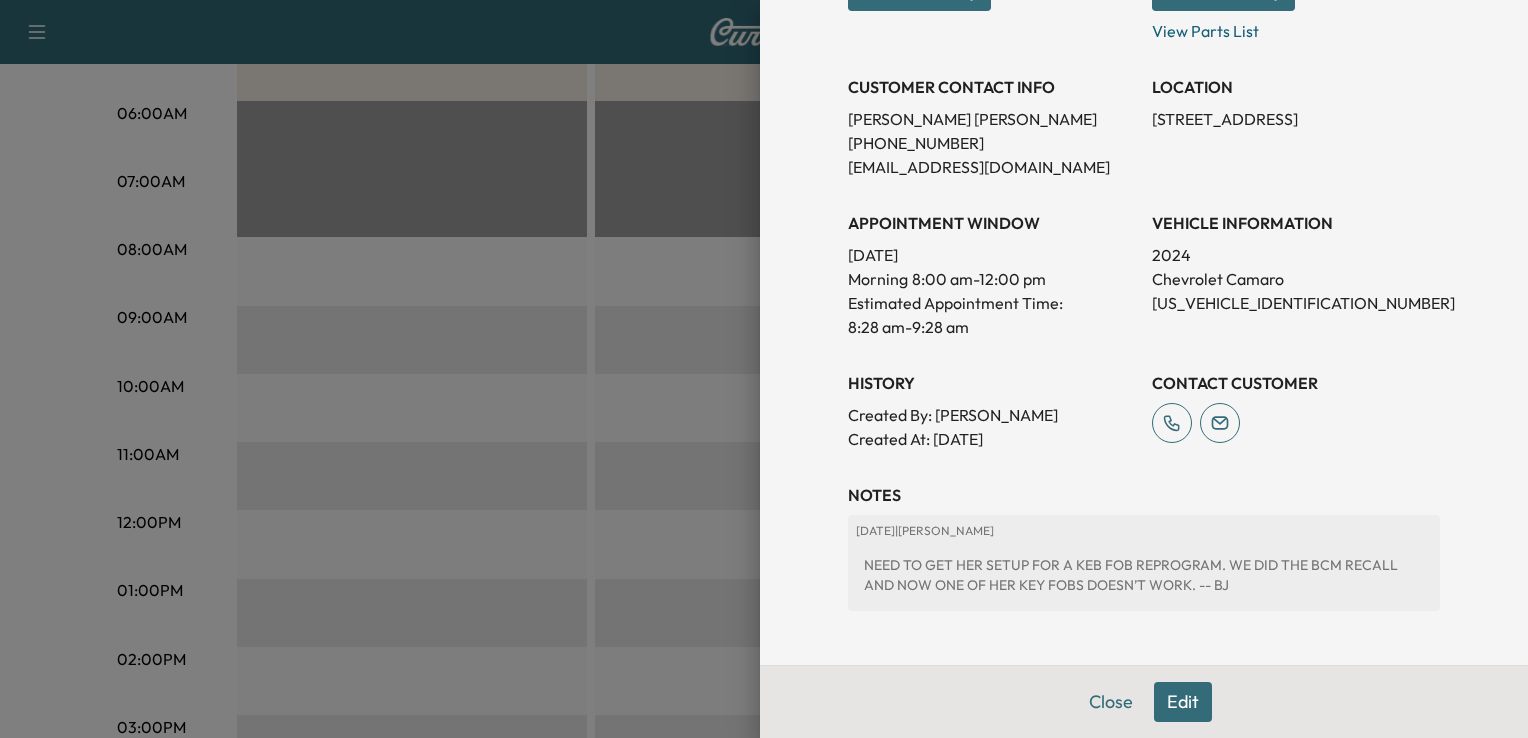 click at bounding box center (764, 369) 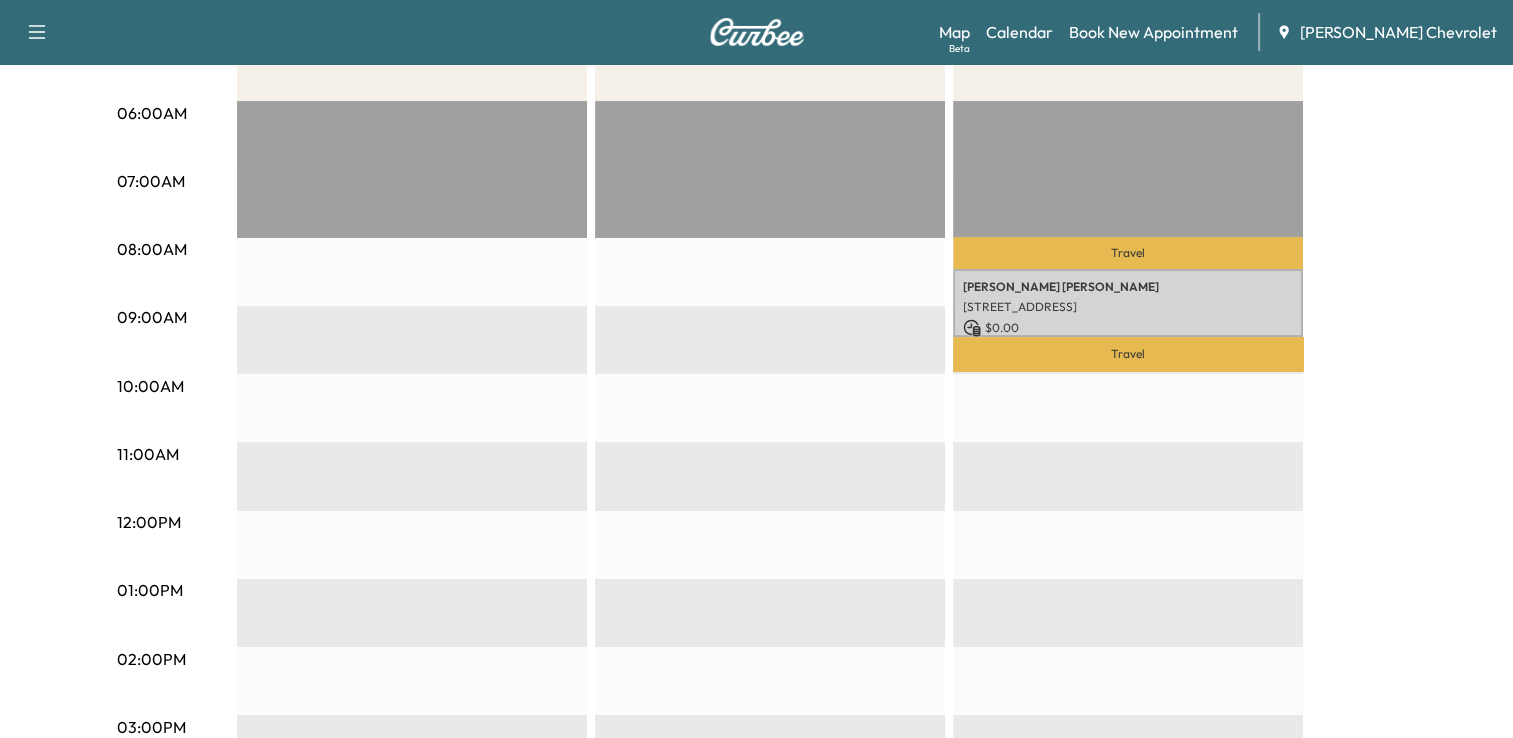 scroll, scrollTop: 0, scrollLeft: 0, axis: both 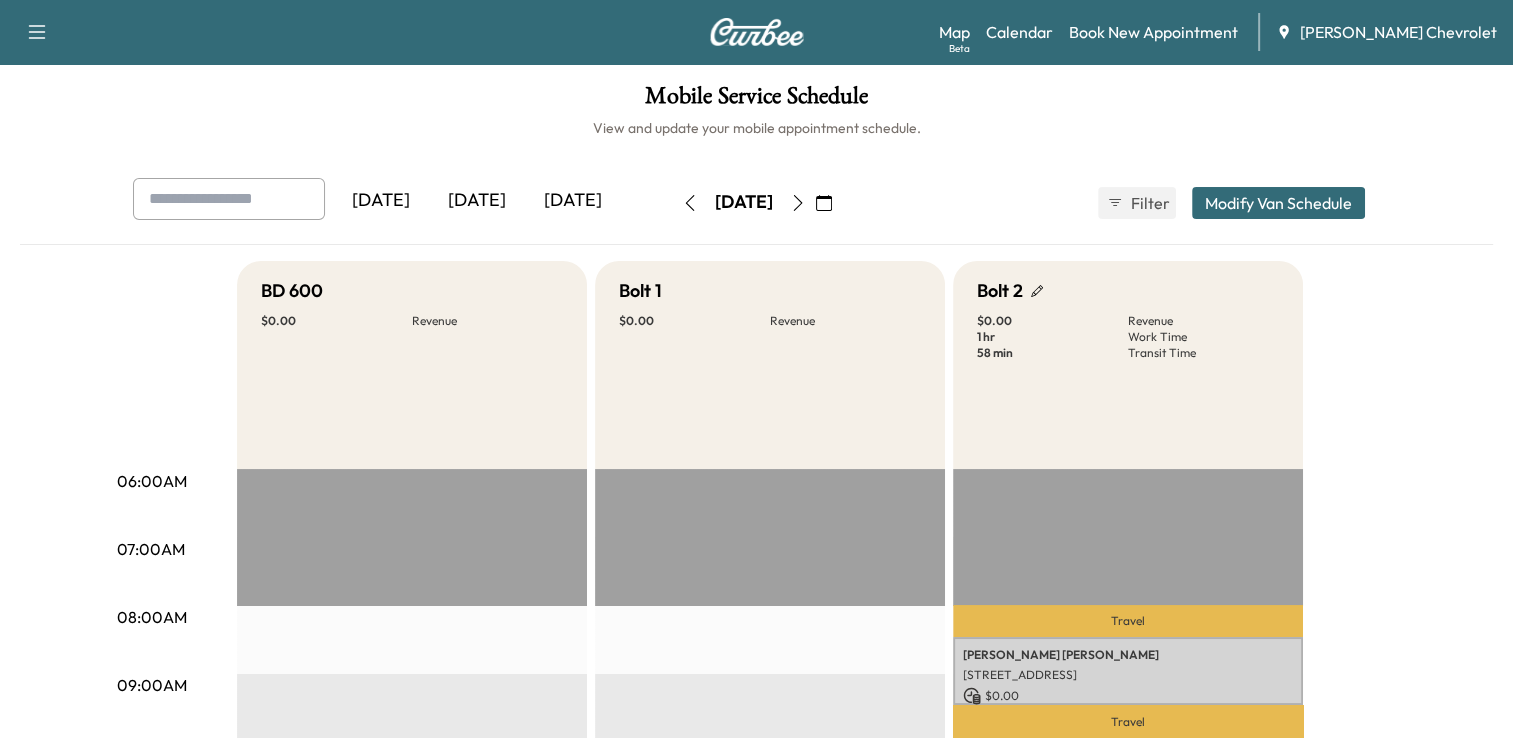click 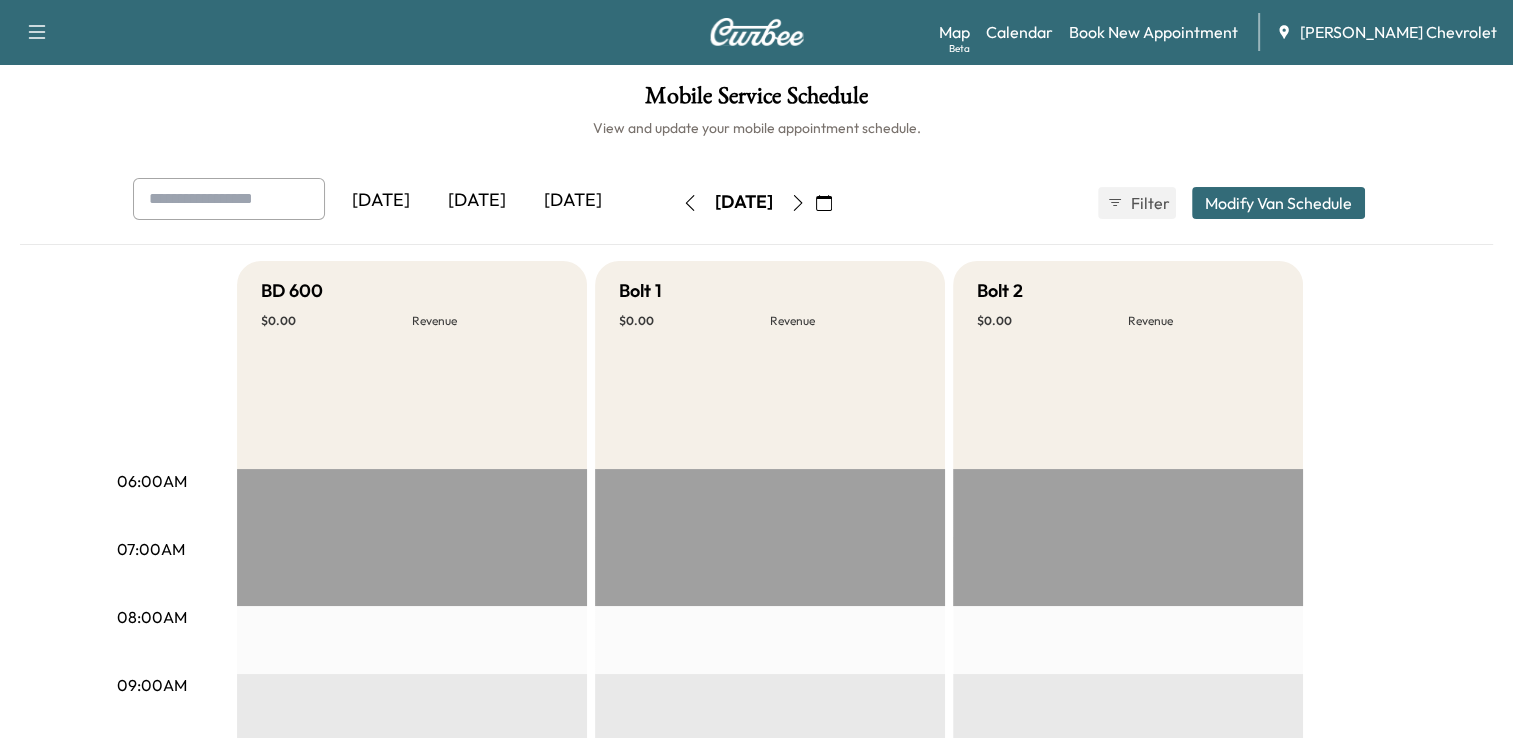 click at bounding box center [798, 203] 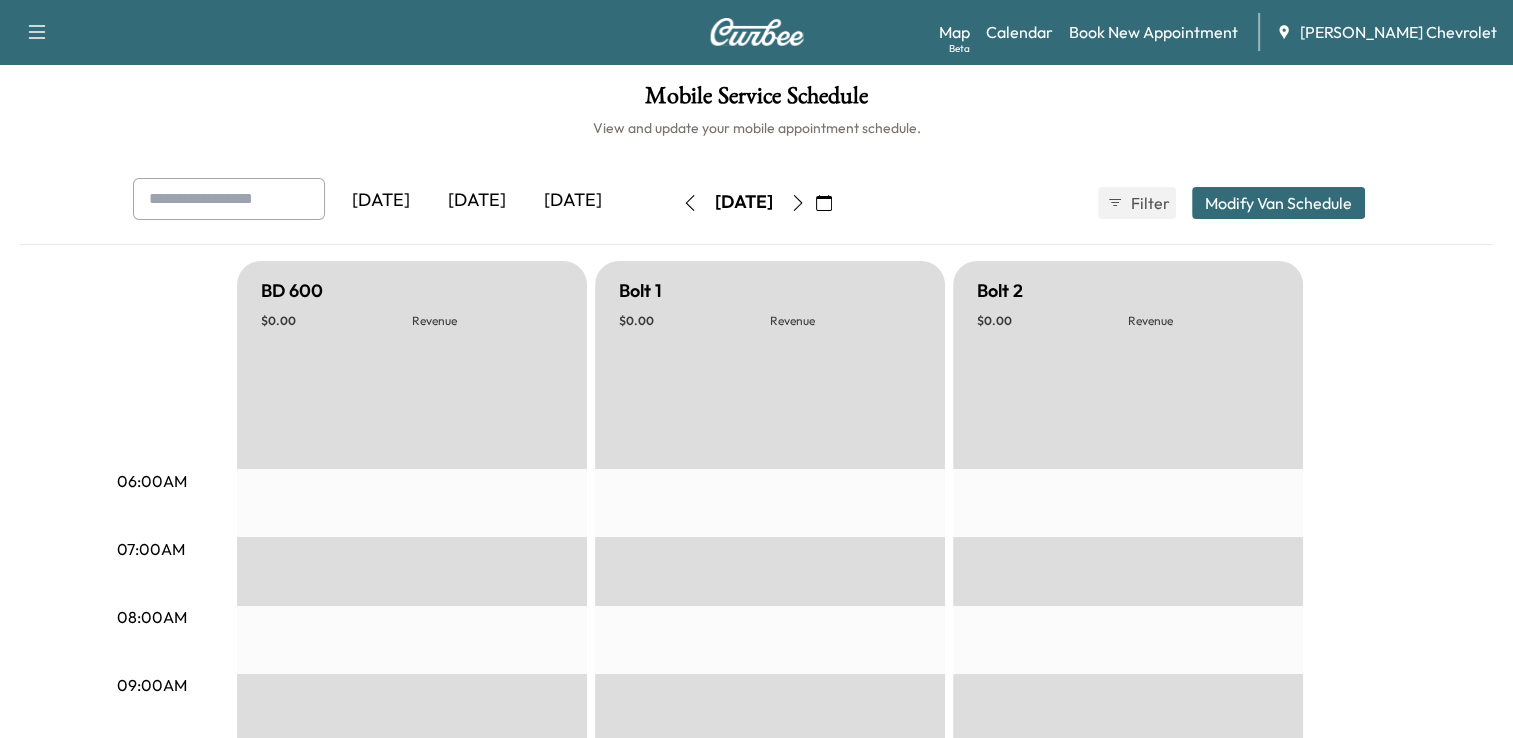 click 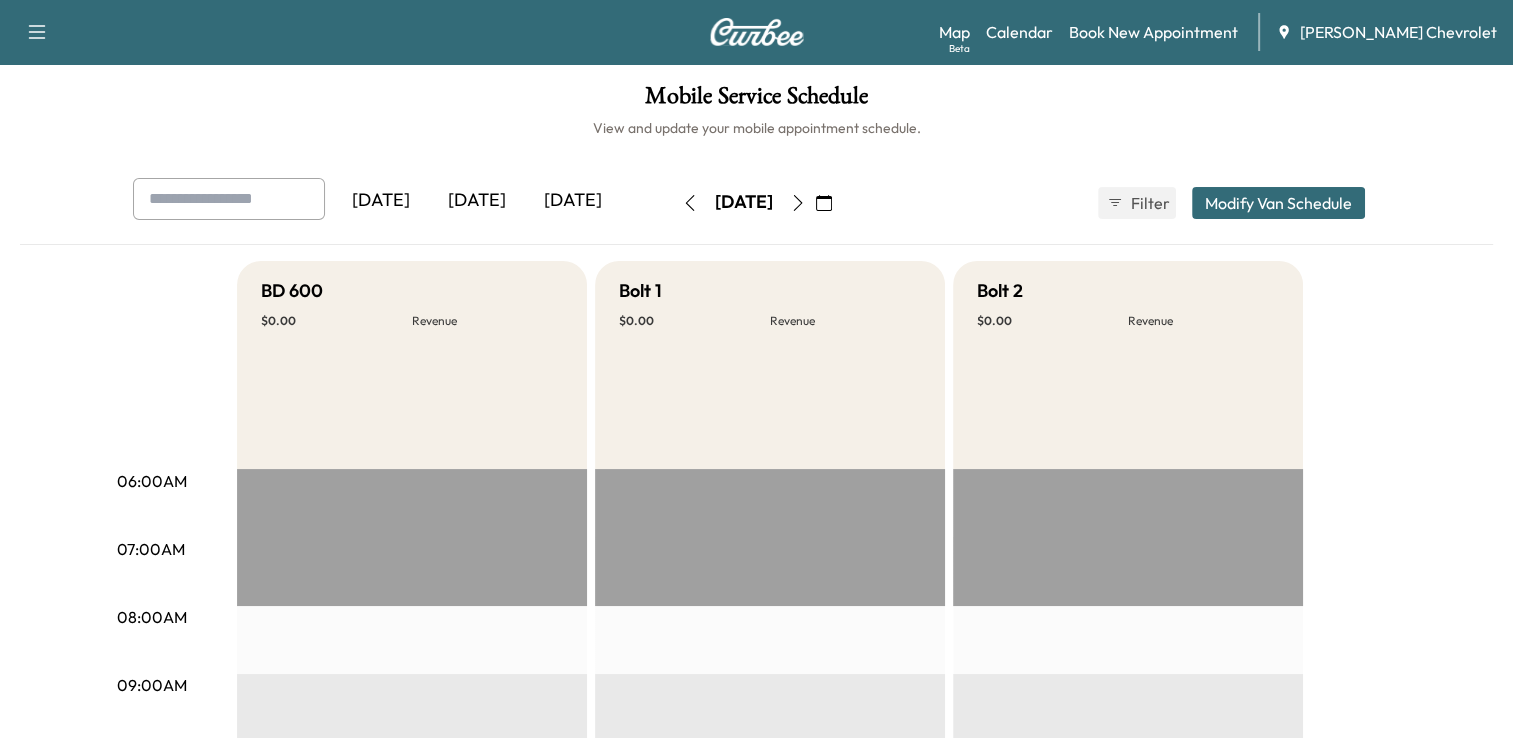 click 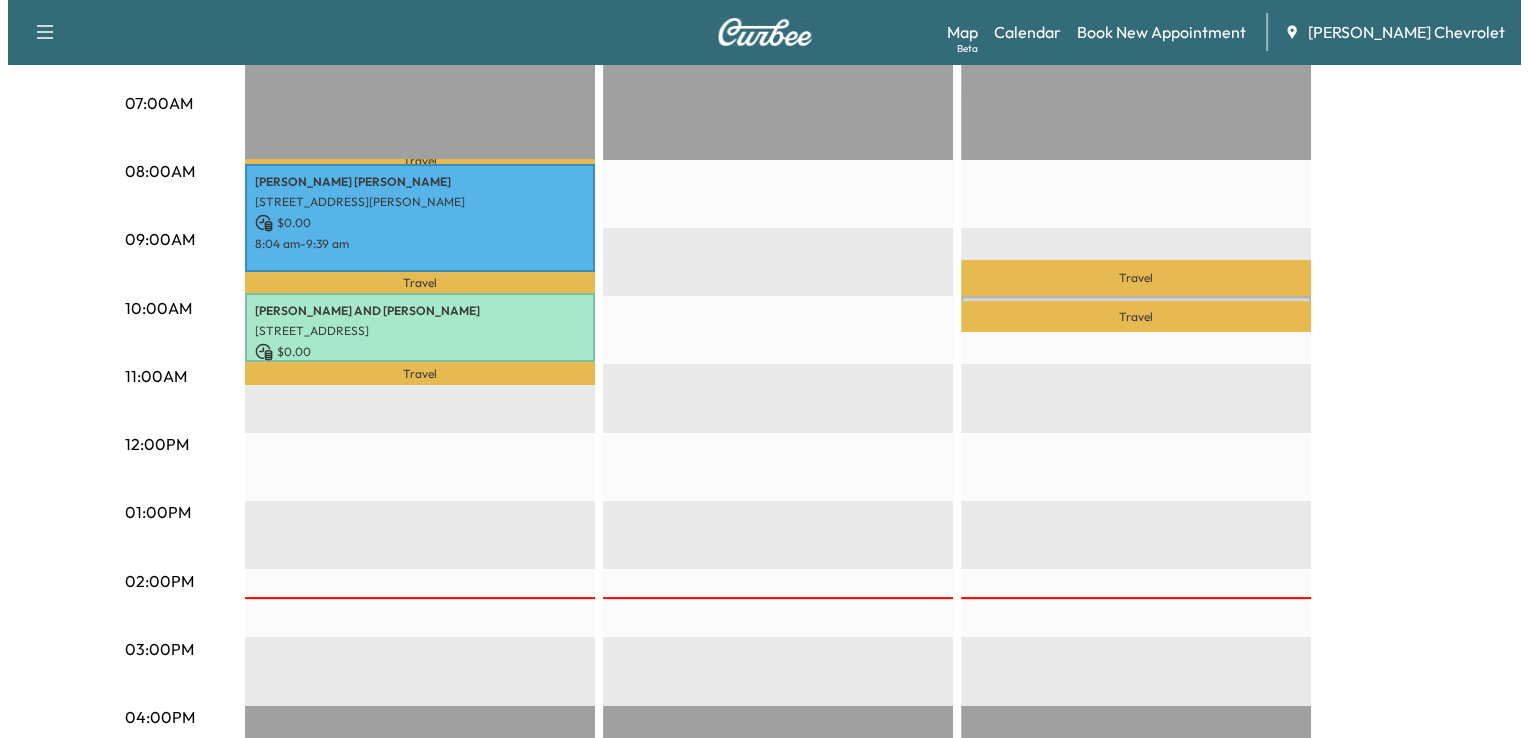 scroll, scrollTop: 459, scrollLeft: 0, axis: vertical 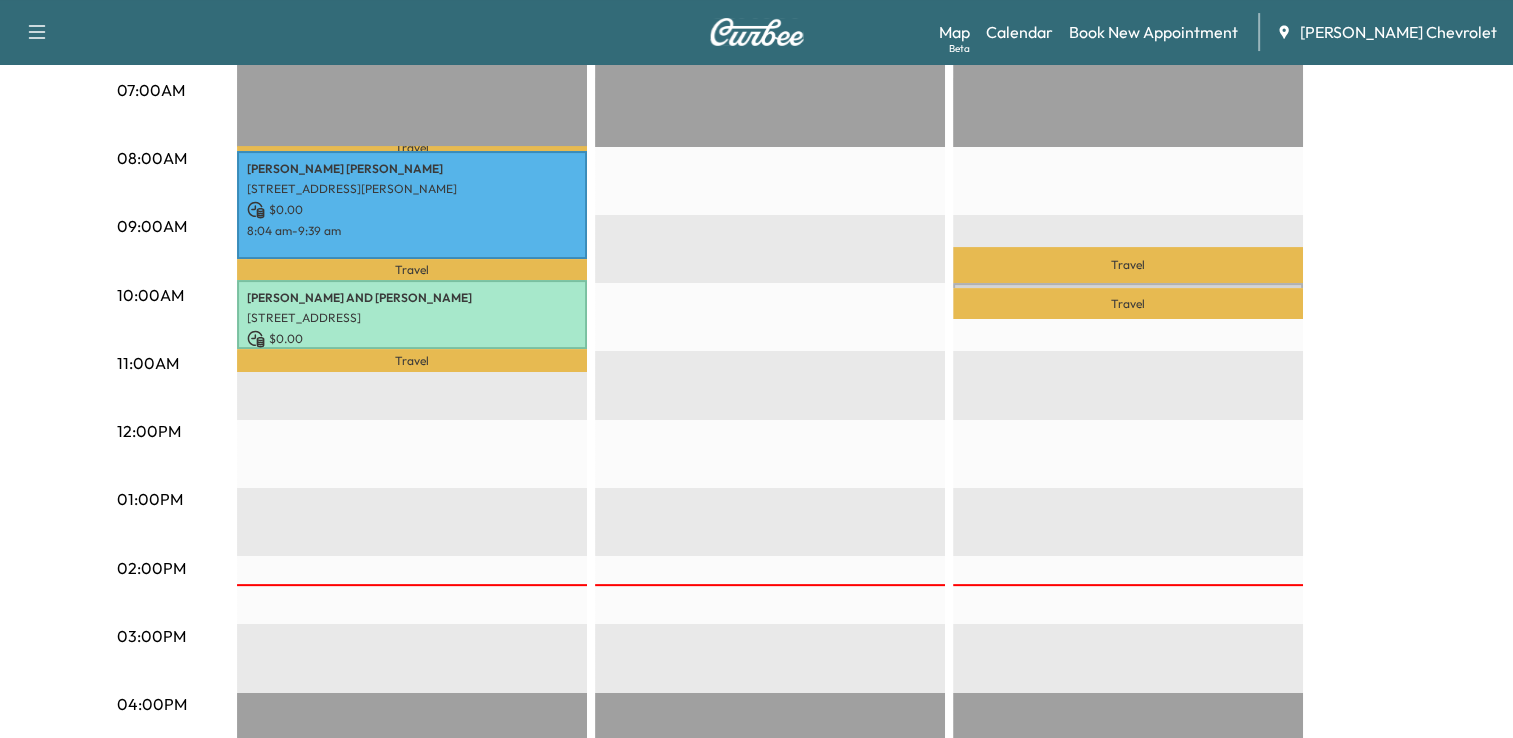 click on "Travel" at bounding box center [1128, 264] 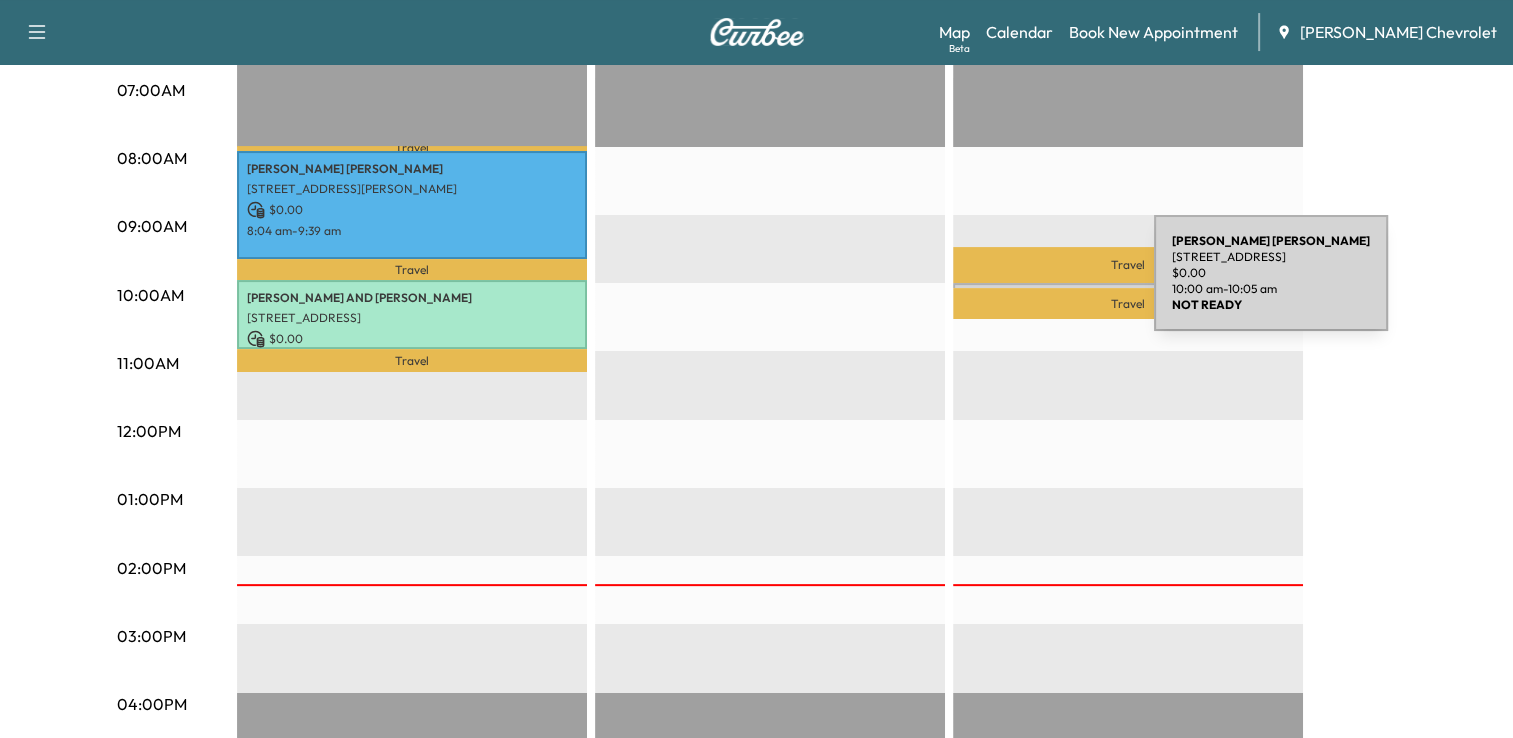 click on "[PERSON_NAME] [STREET_ADDRESS]   $ 0.00 10:00 am  -  10:05 am" at bounding box center (1128, 293) 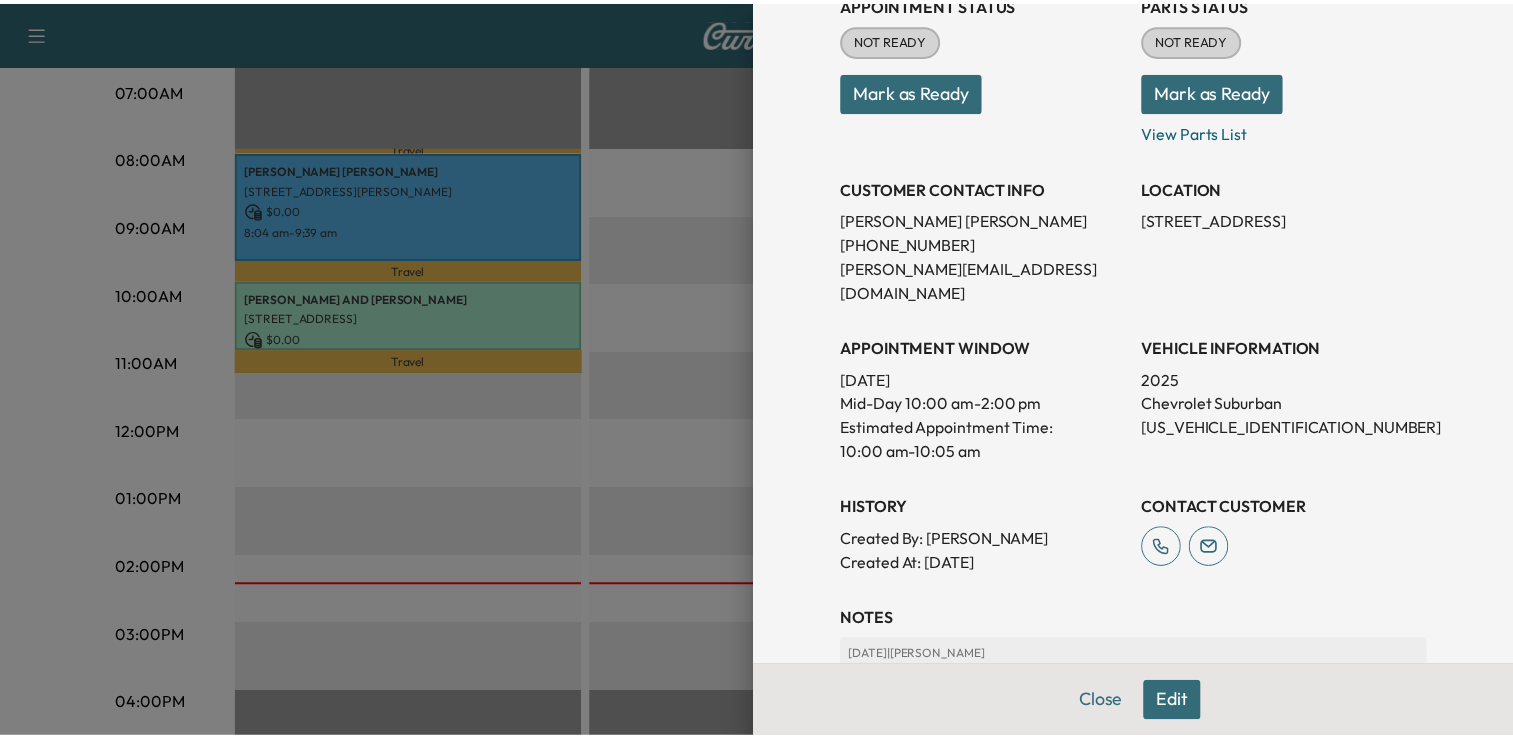 scroll, scrollTop: 260, scrollLeft: 0, axis: vertical 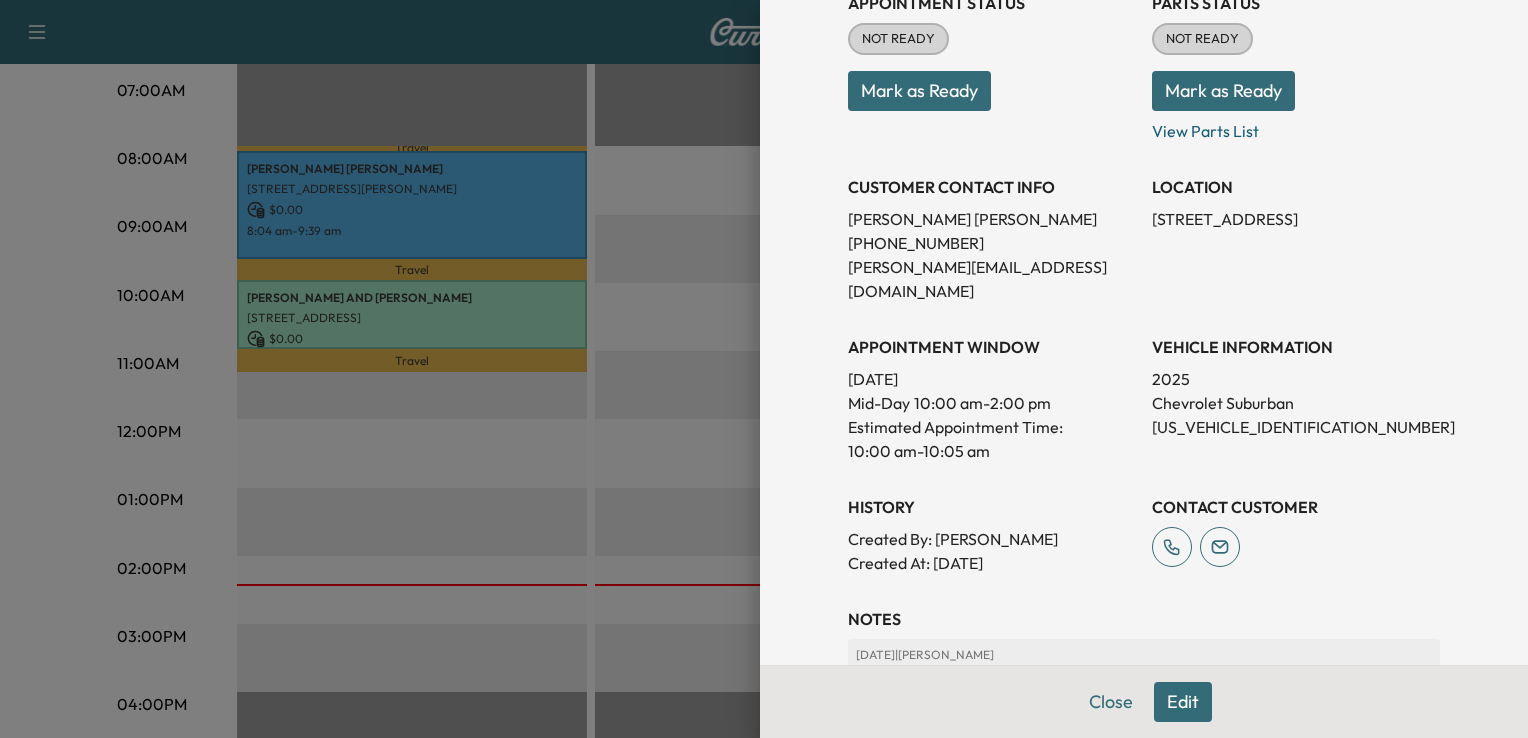 click at bounding box center [764, 369] 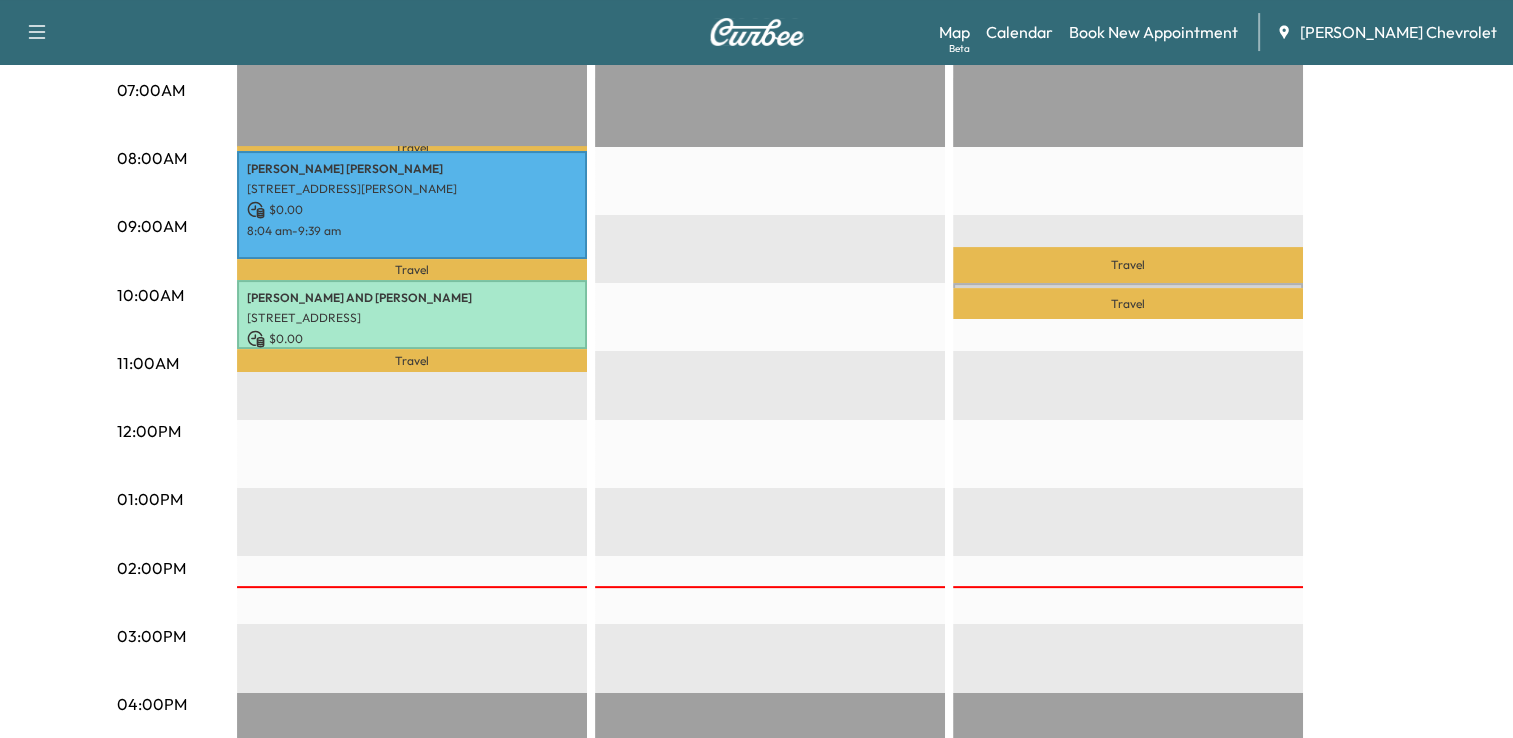 scroll, scrollTop: 0, scrollLeft: 0, axis: both 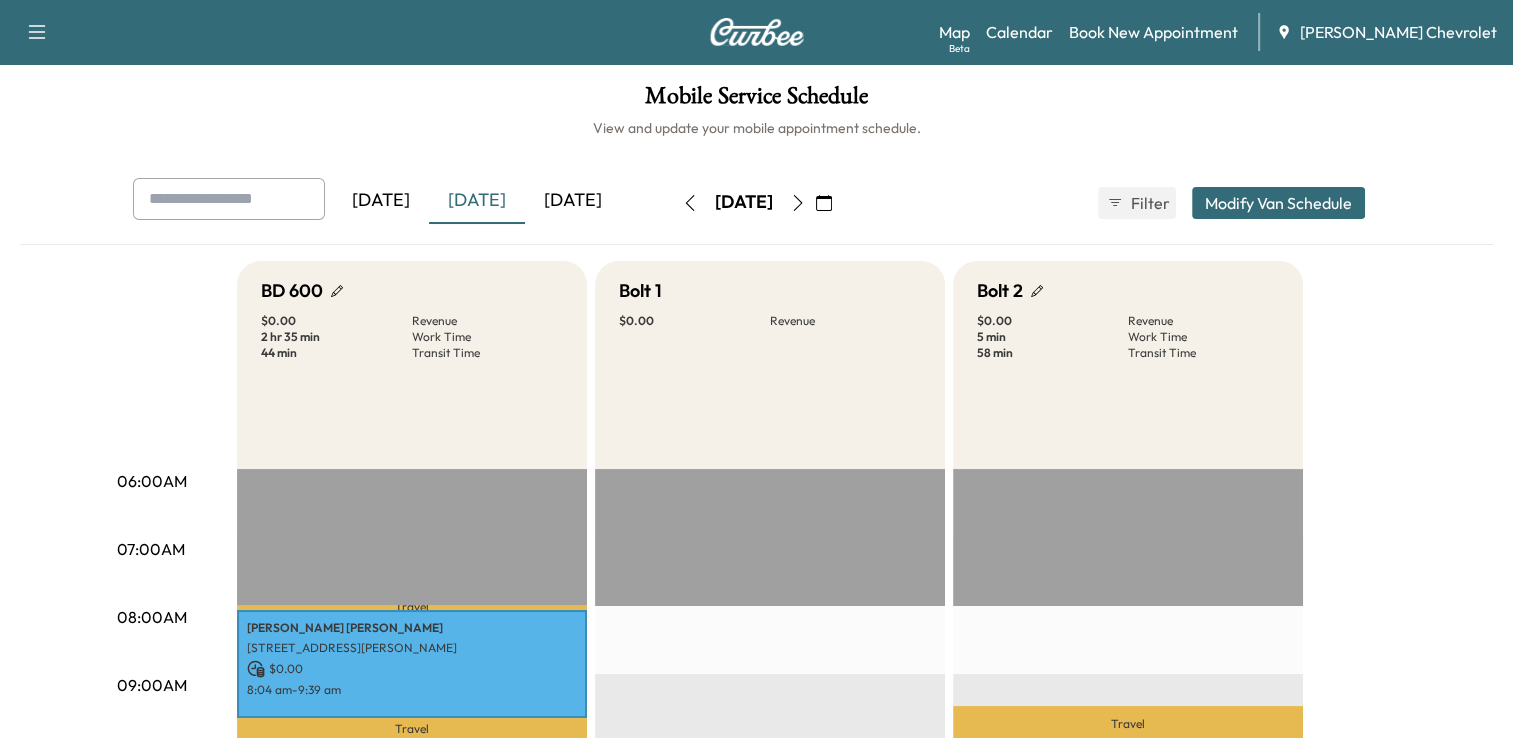 click at bounding box center [798, 203] 